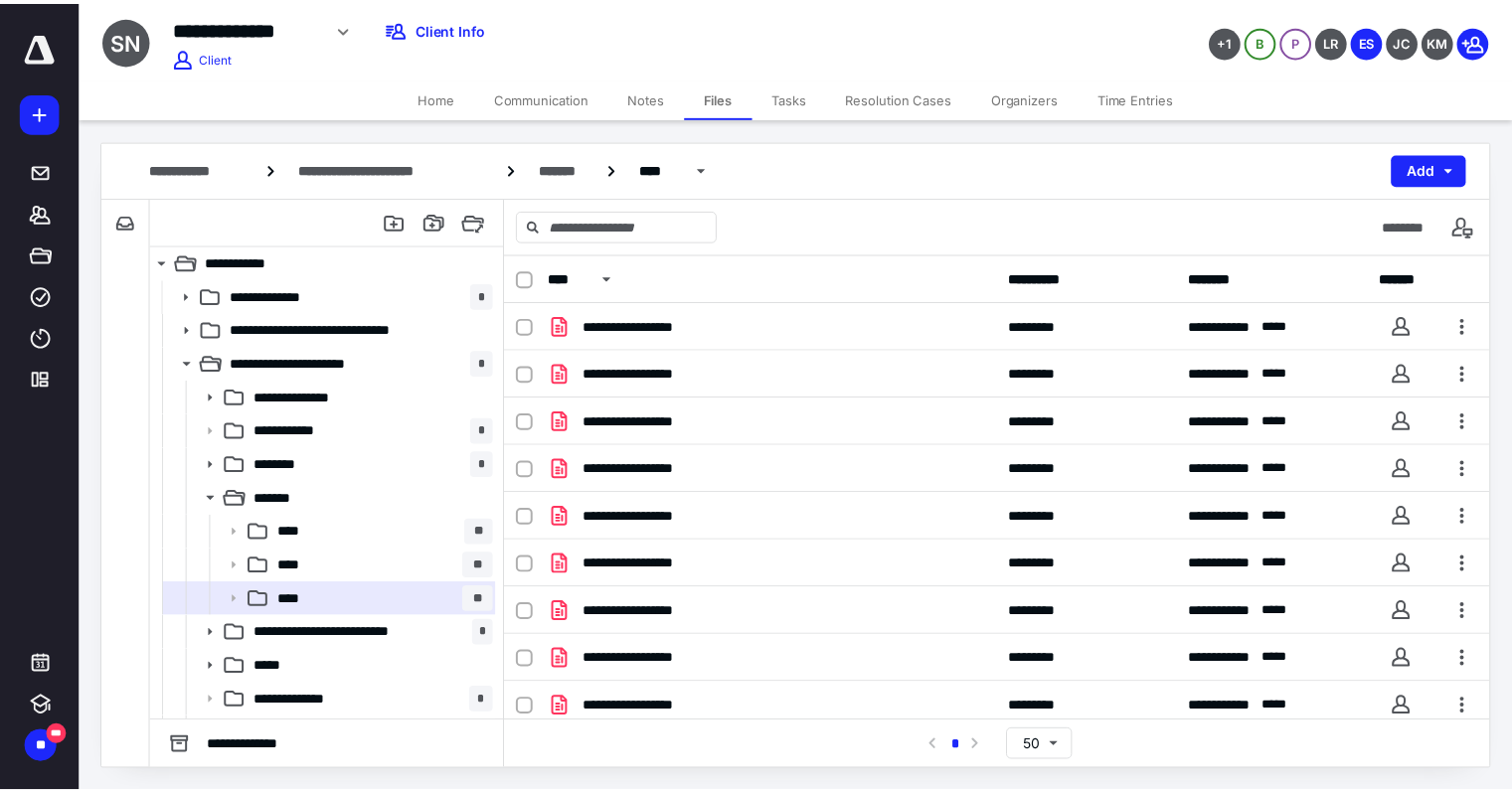 scroll, scrollTop: 0, scrollLeft: 0, axis: both 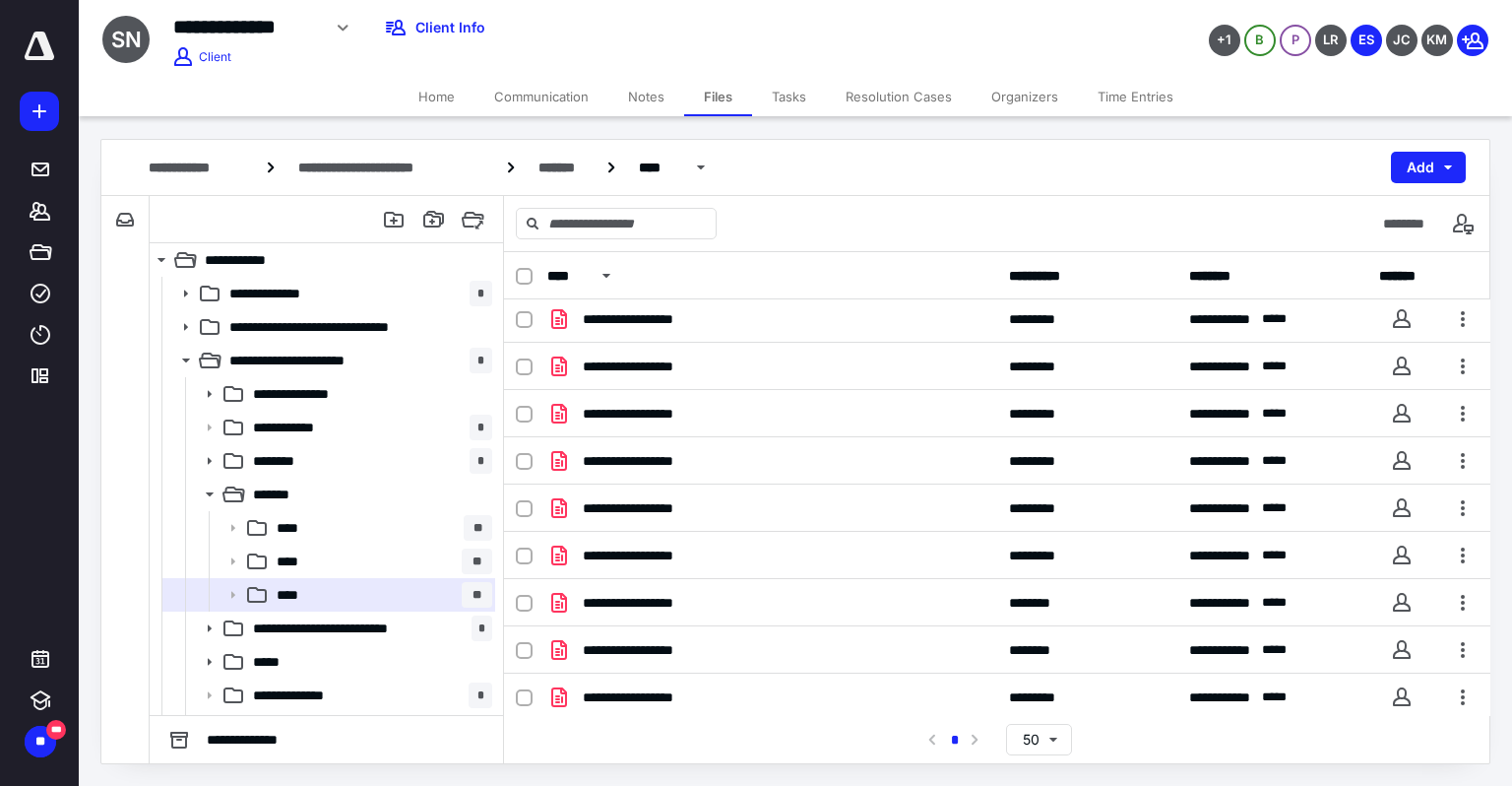 click on "Time Entries" at bounding box center [1135, 97] 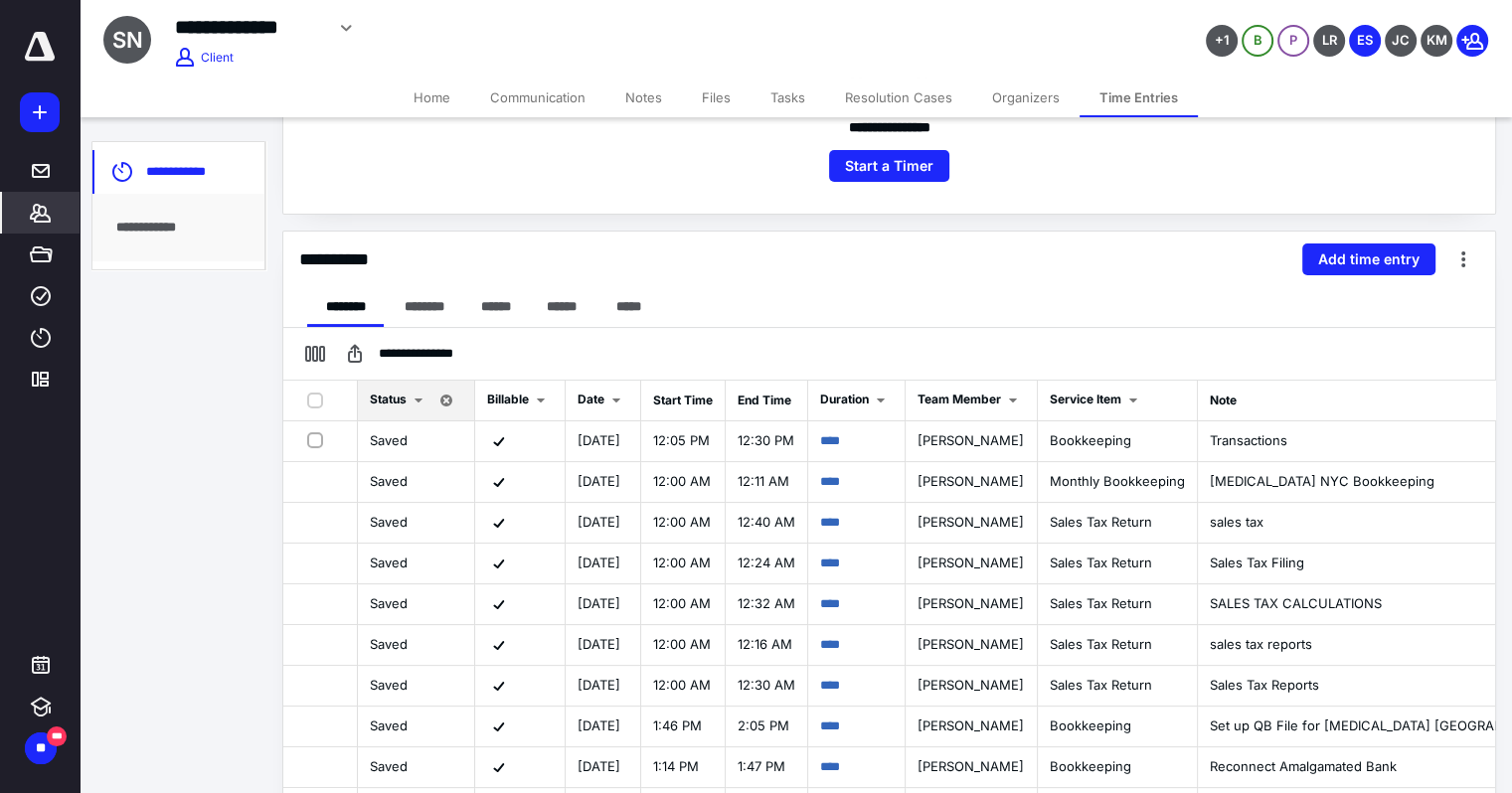 scroll, scrollTop: 332, scrollLeft: 0, axis: vertical 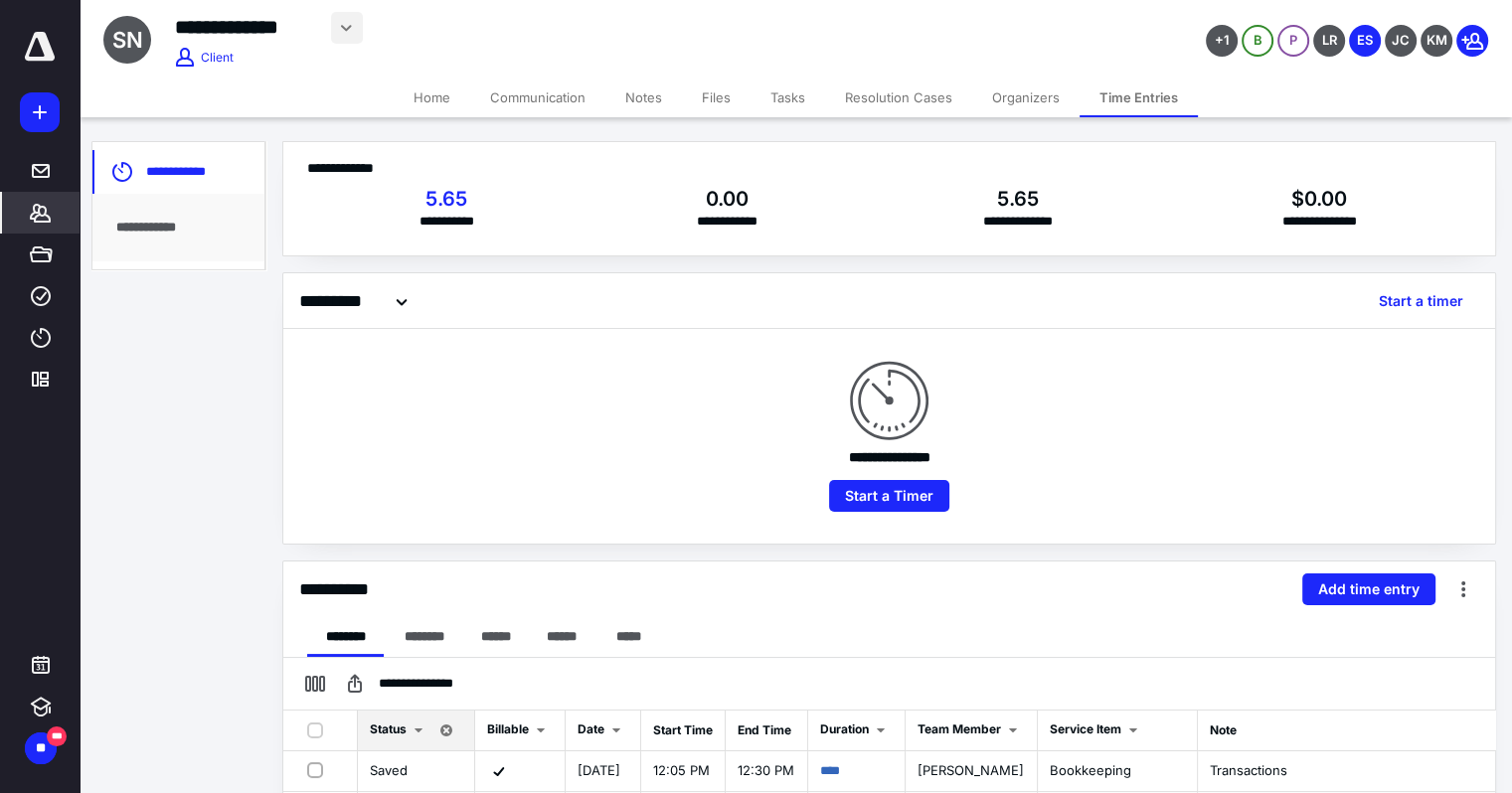 click at bounding box center (347, 28) 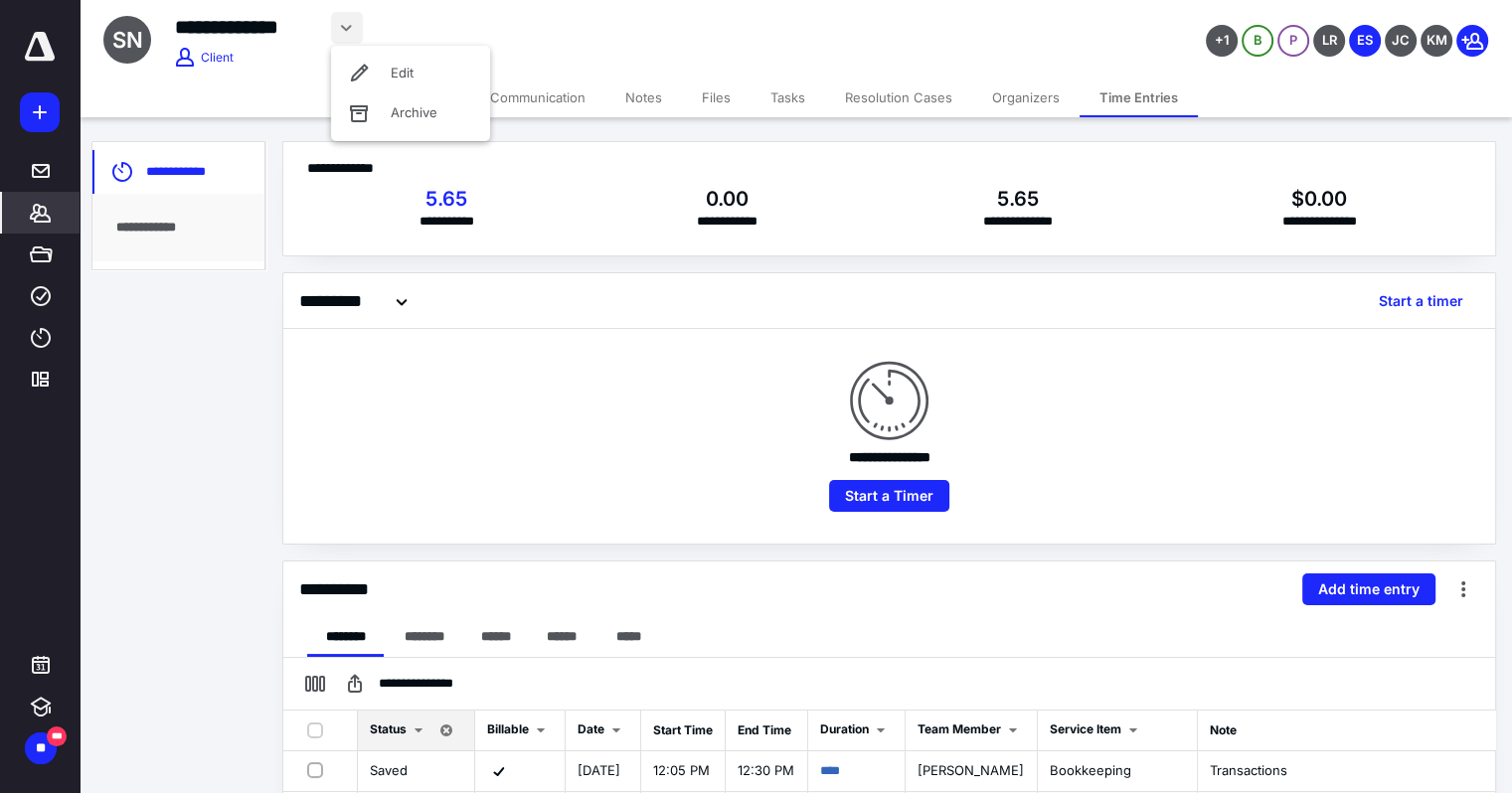click on "**********" at bounding box center [562, 25] 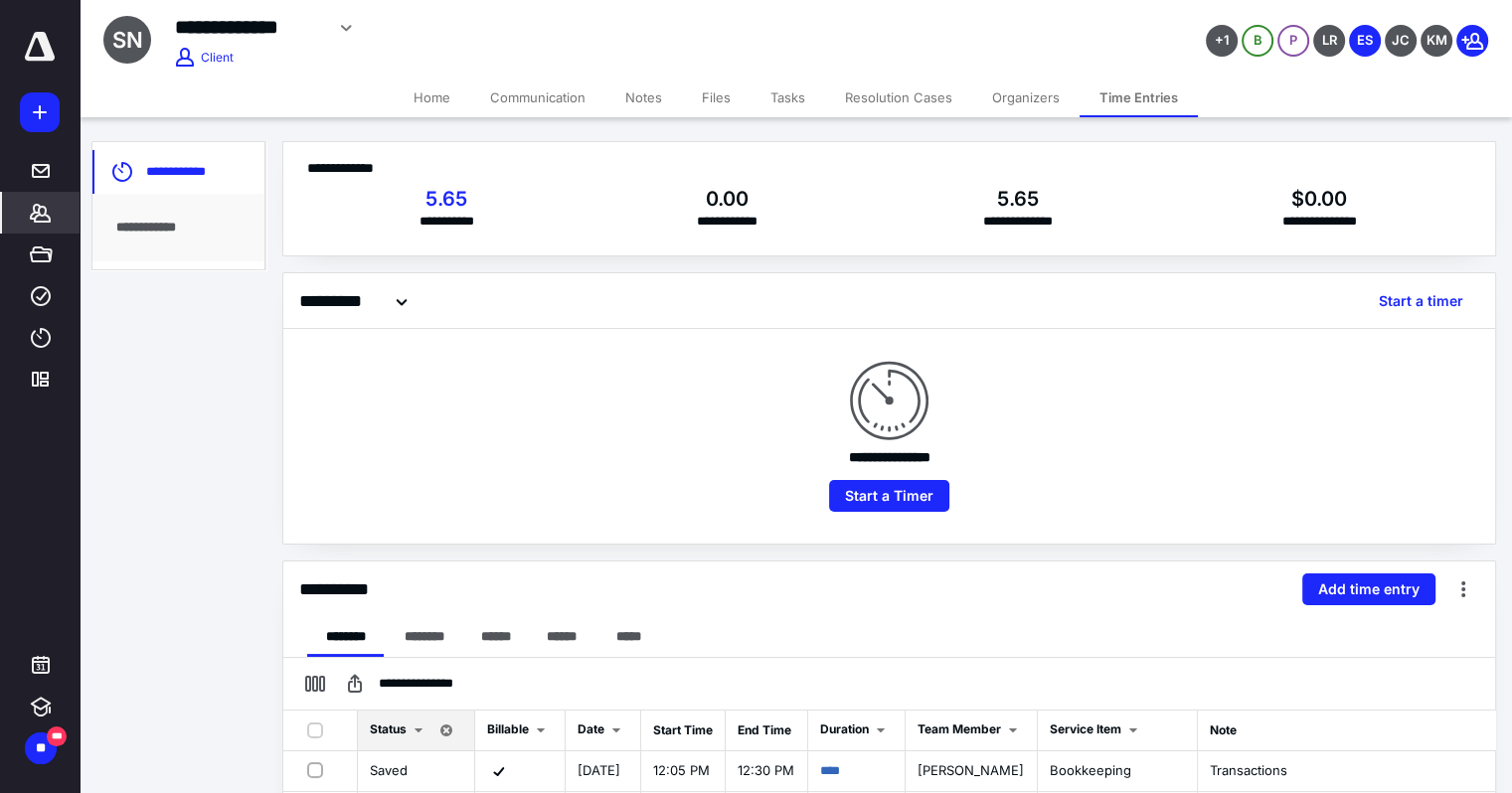 click on "Files" at bounding box center (716, 97) 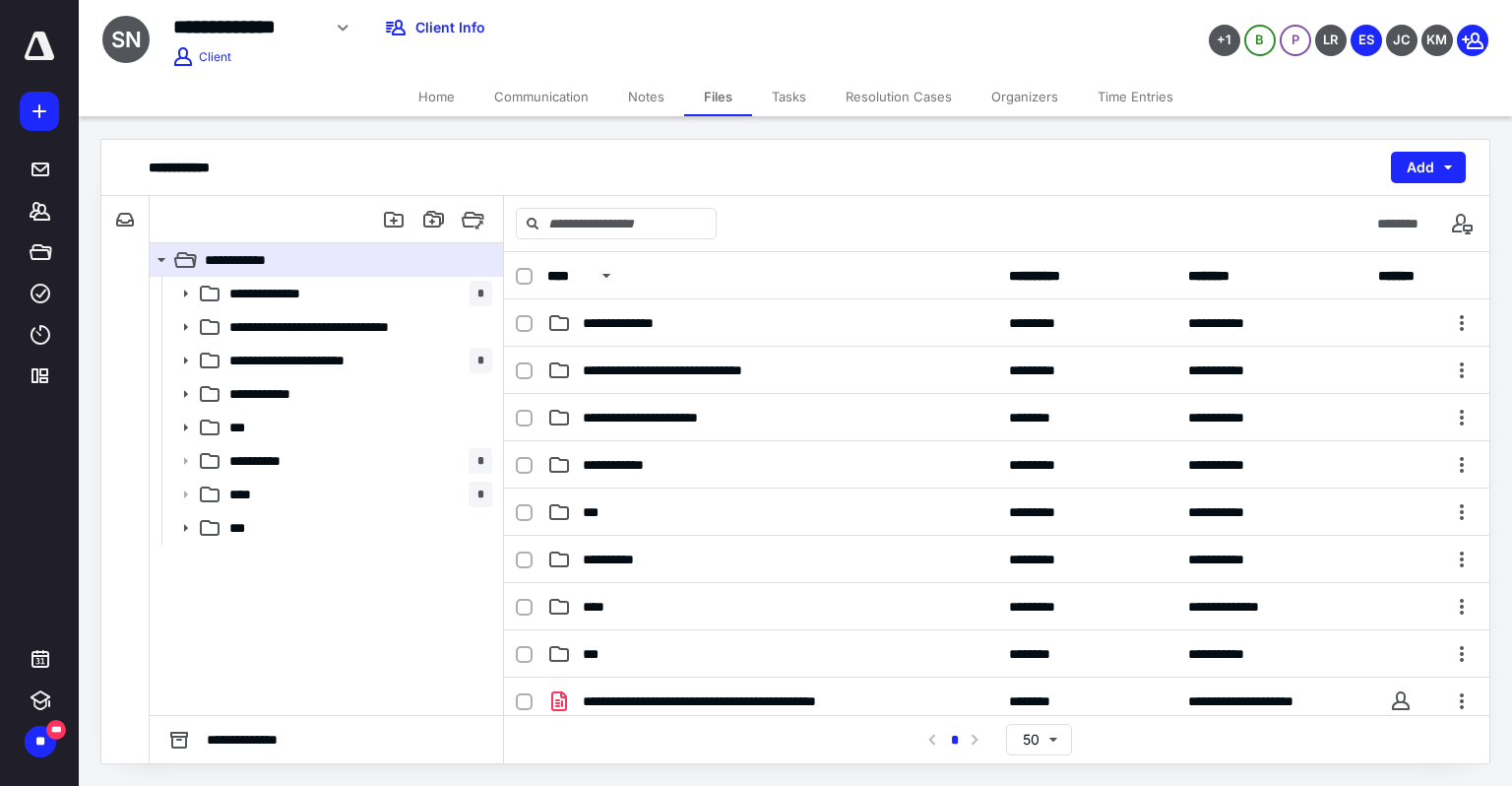 click on "Time Entries" at bounding box center [1135, 97] 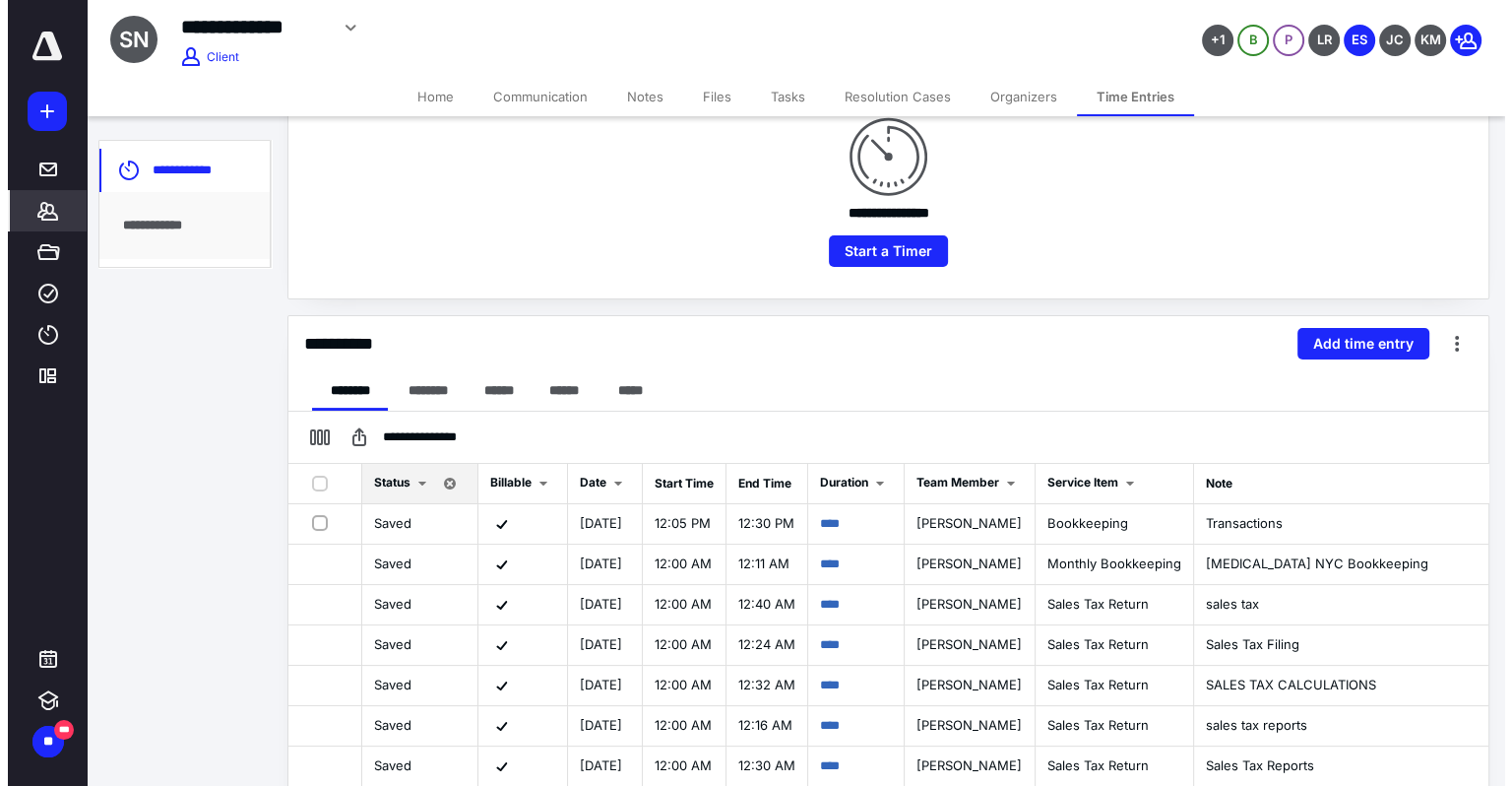 scroll, scrollTop: 243, scrollLeft: 0, axis: vertical 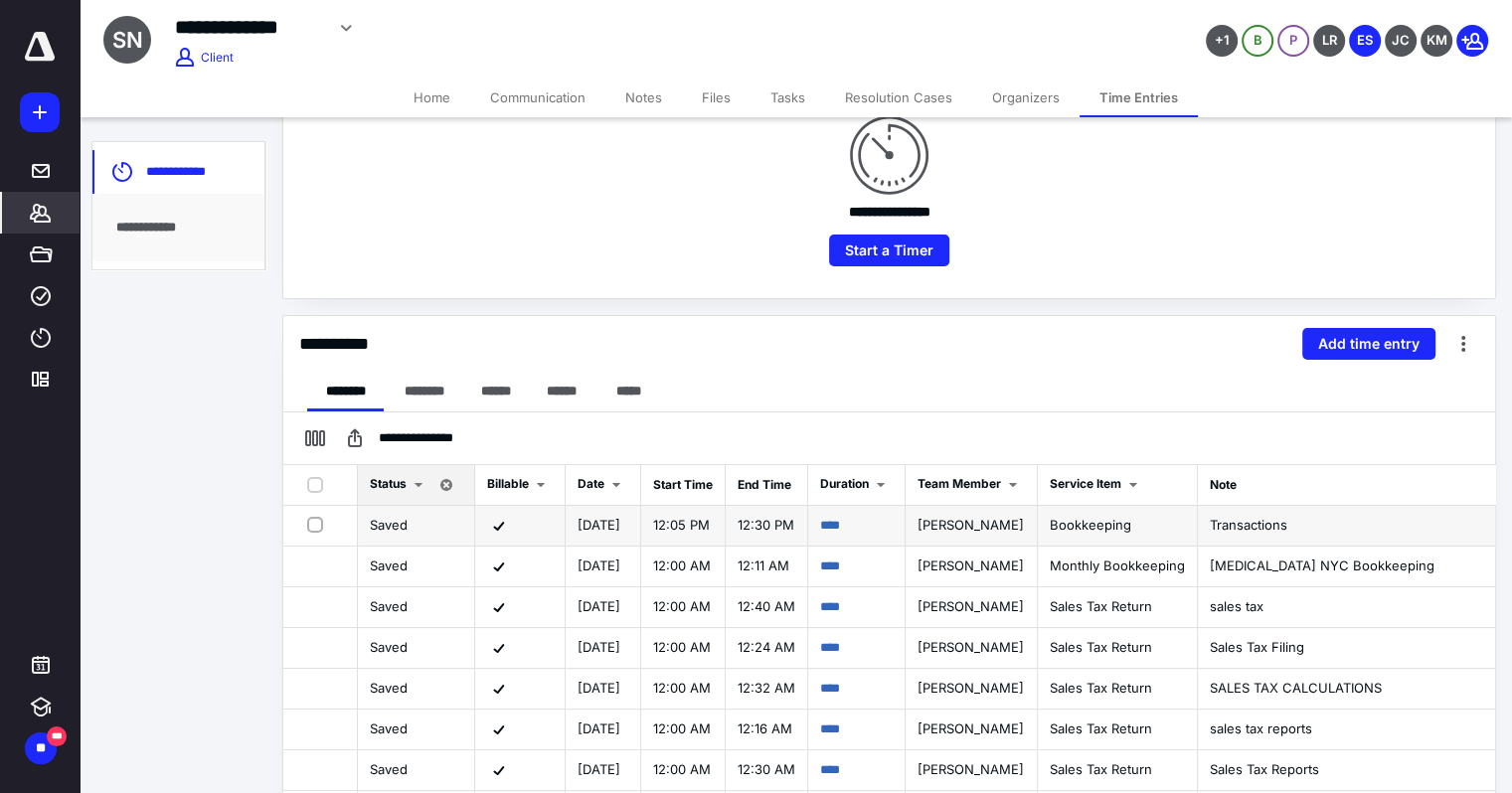 click on "Transactions" at bounding box center (1362, 526) 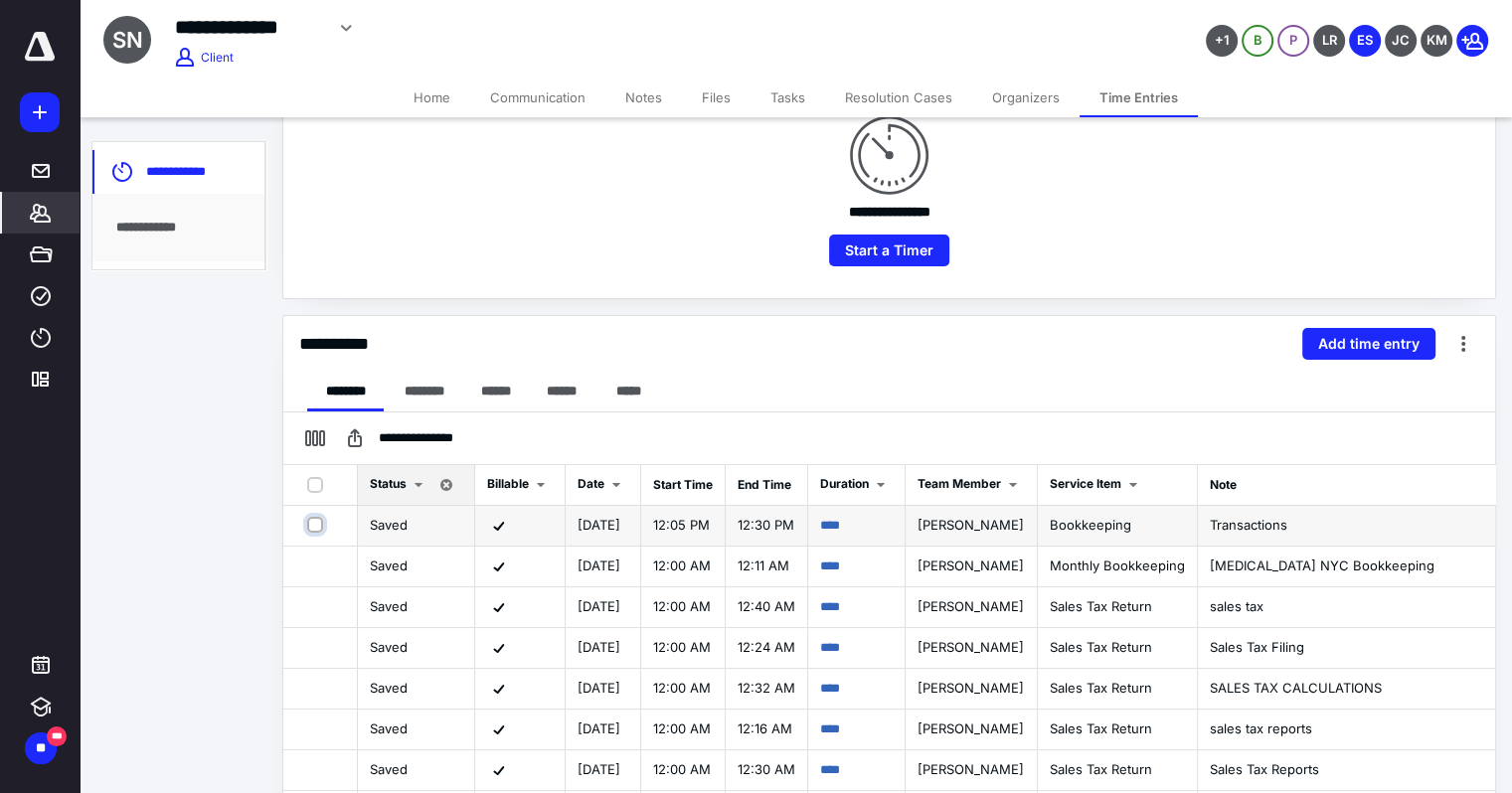 click at bounding box center [317, 525] 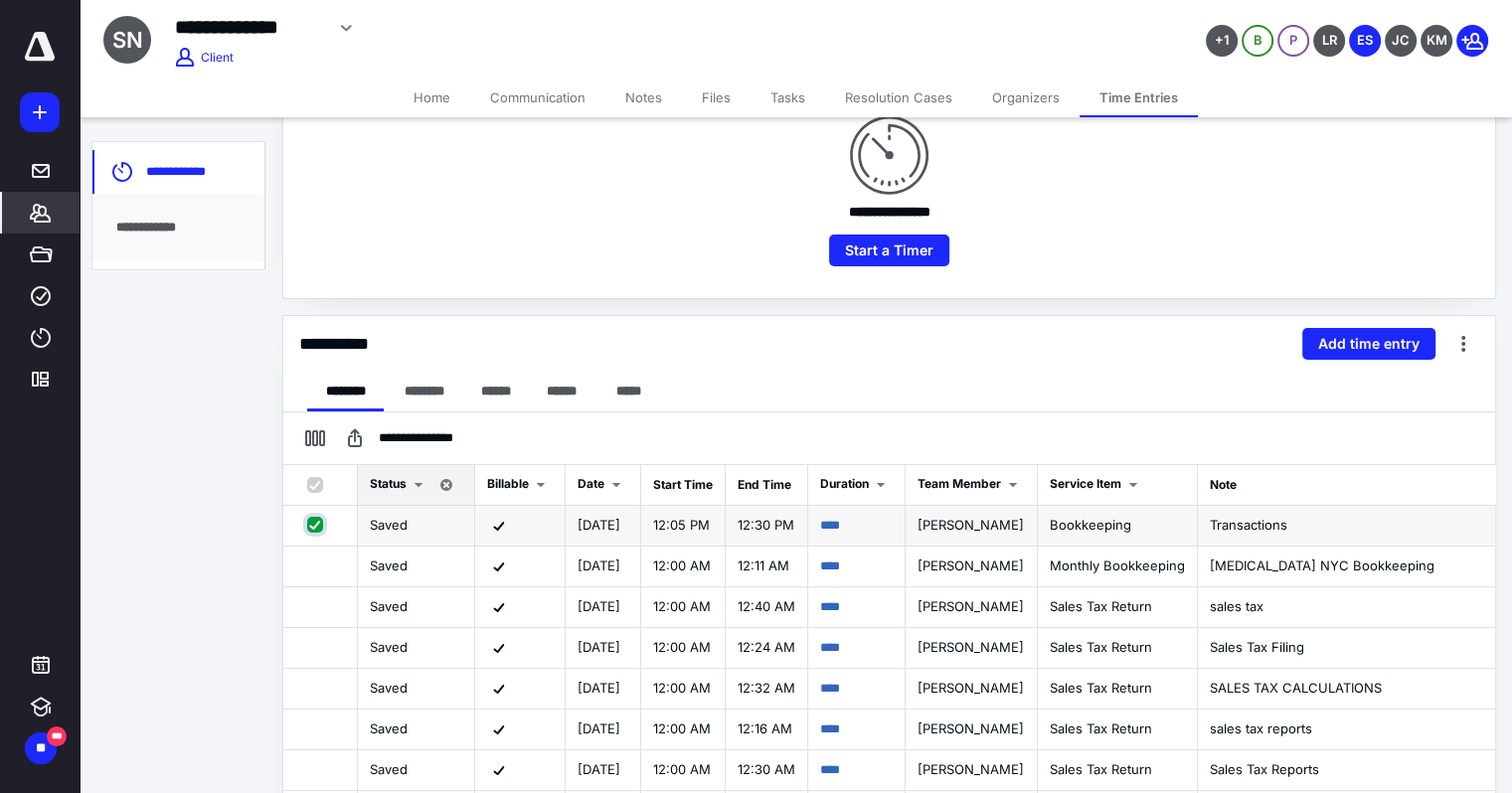 checkbox on "true" 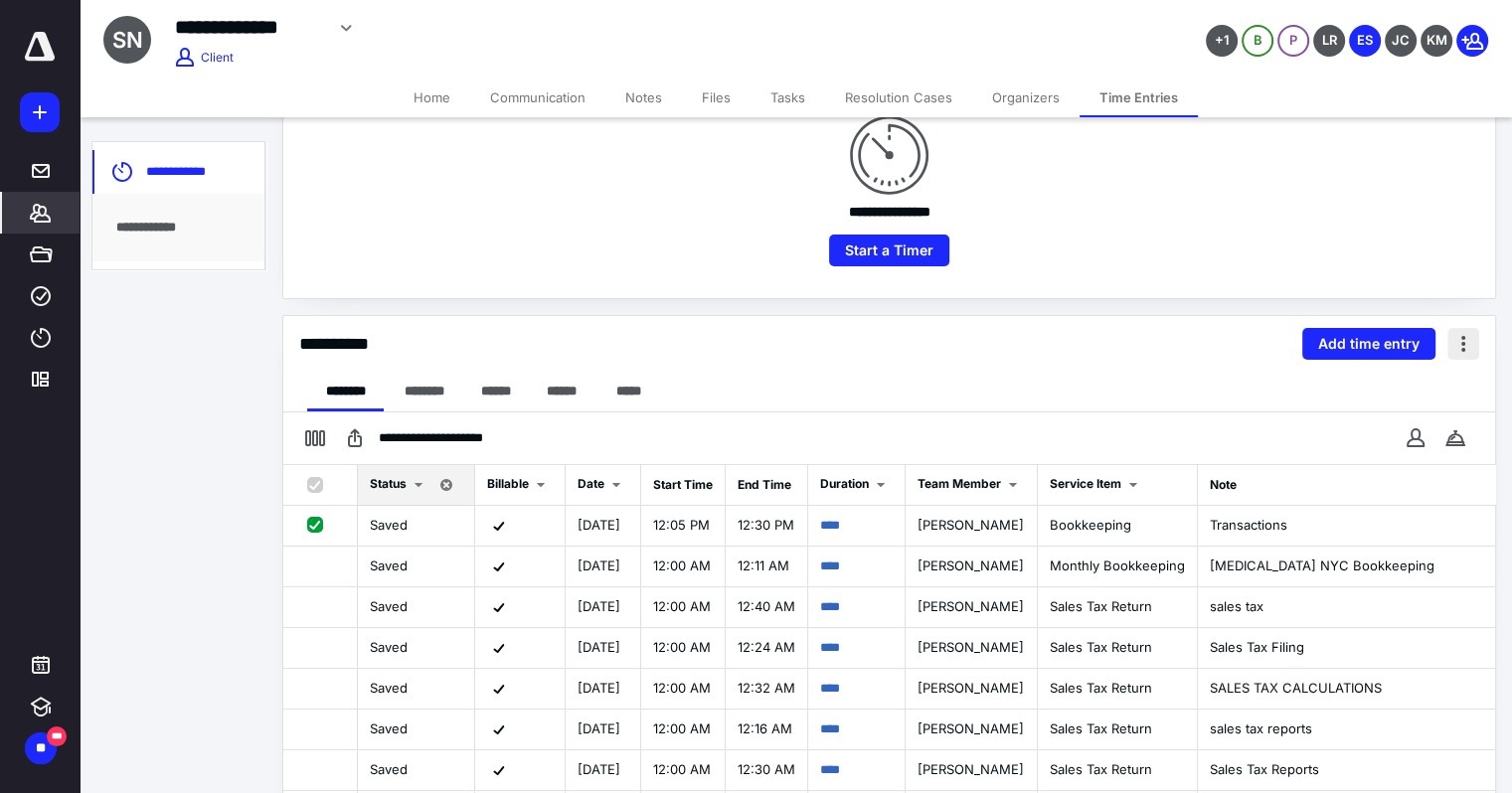 click at bounding box center [1463, 344] 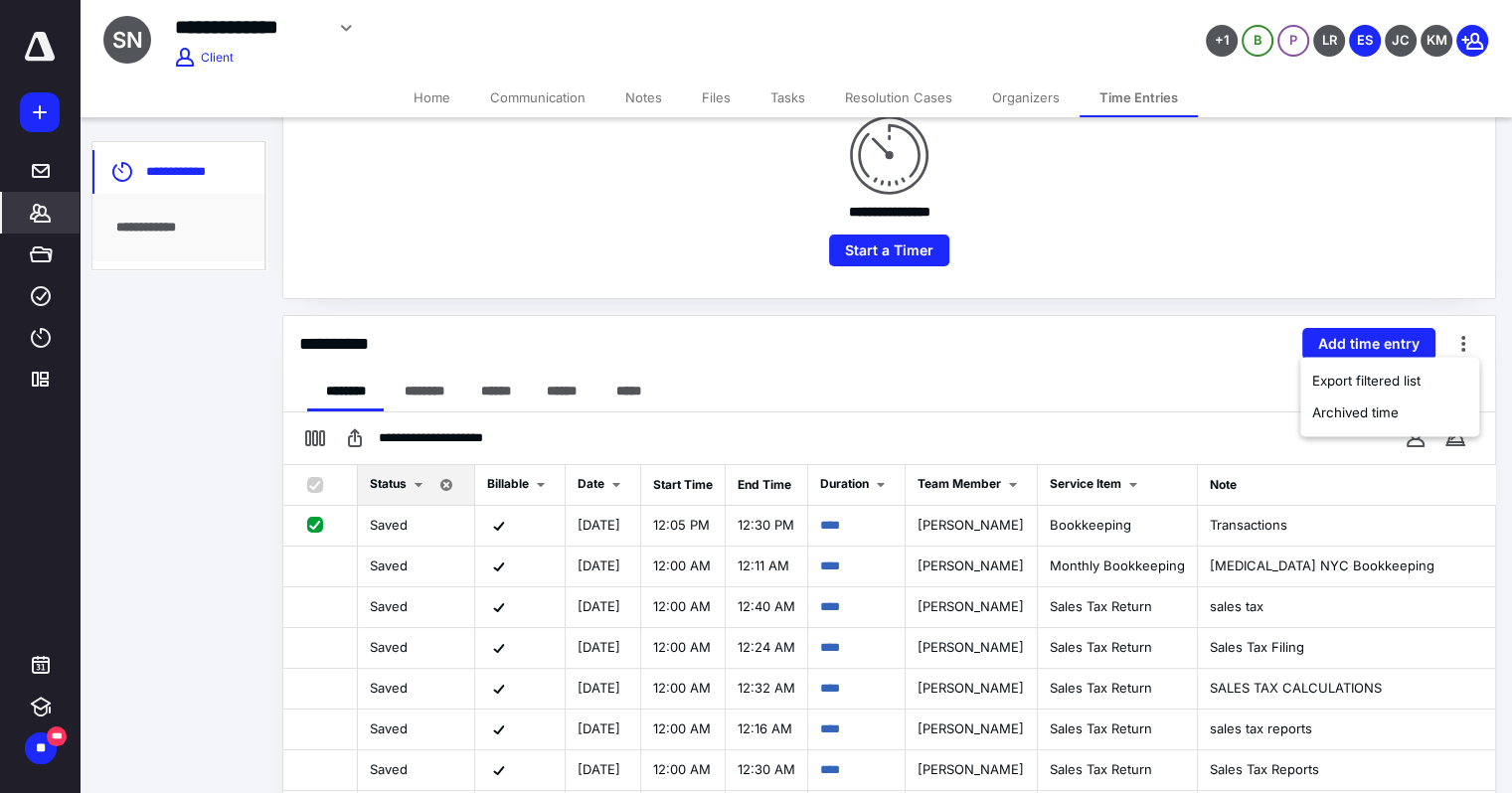 click on "**********" at bounding box center [889, 344] 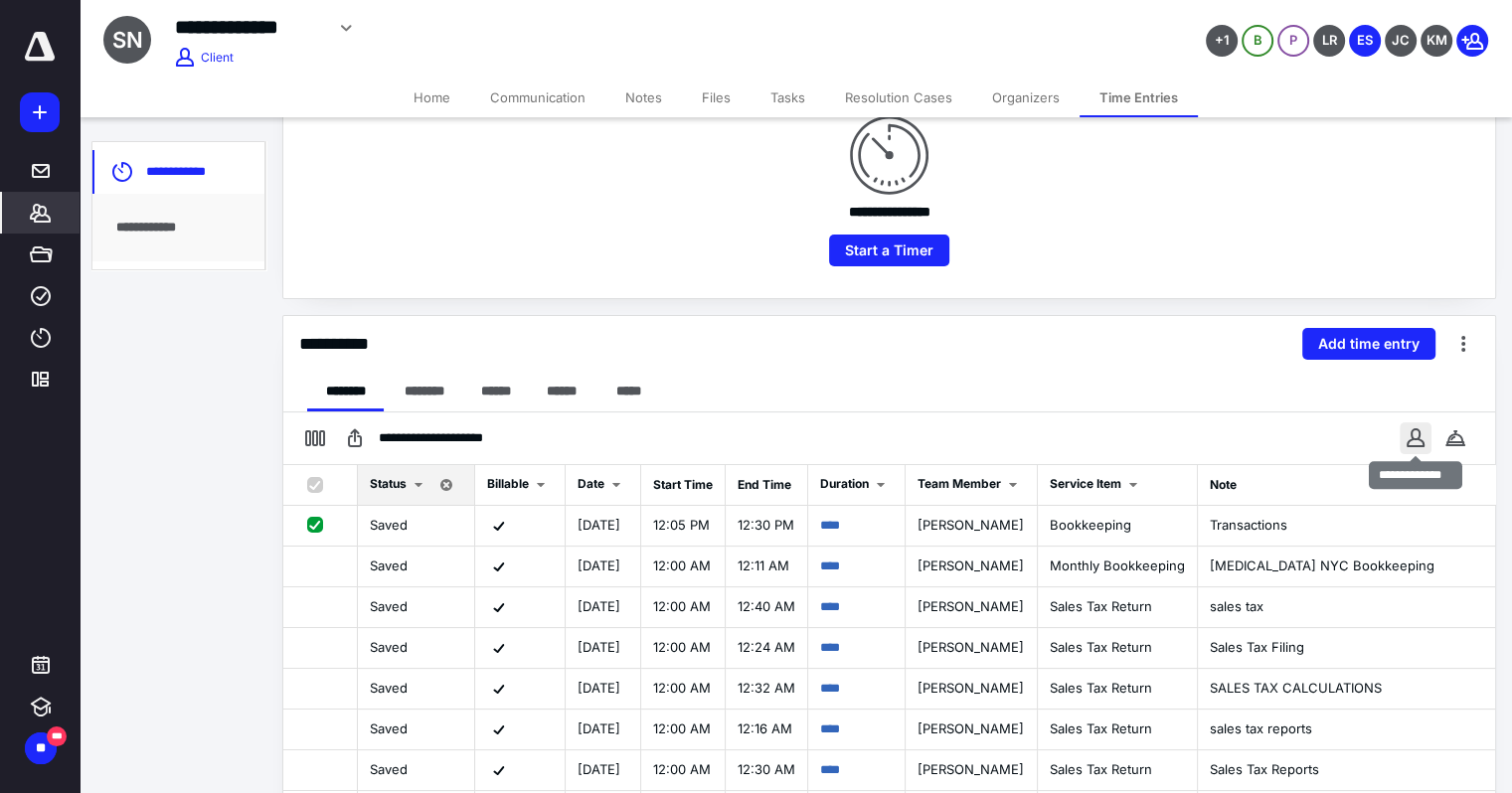 click at bounding box center (1416, 438) 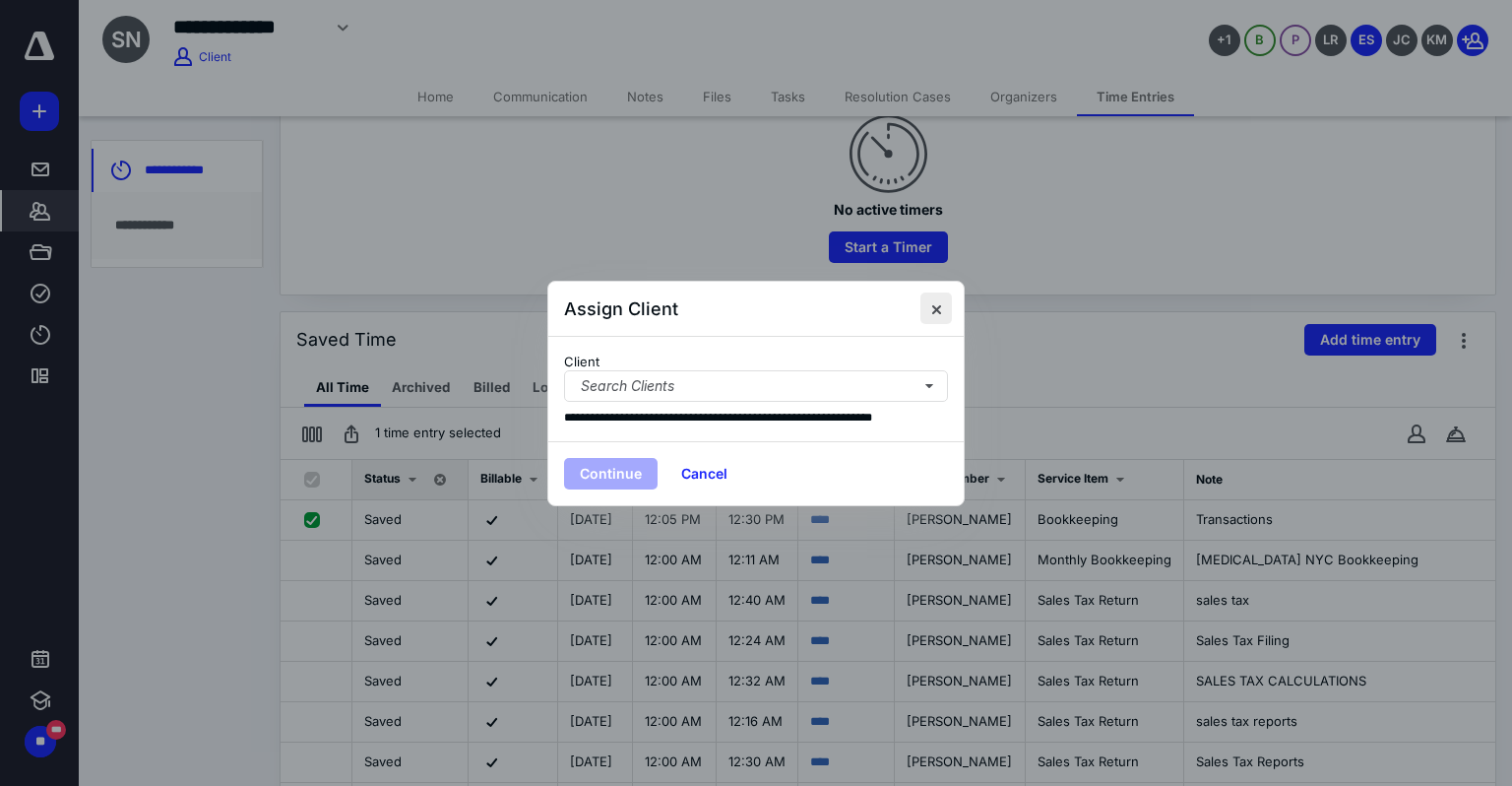 click at bounding box center (936, 308) 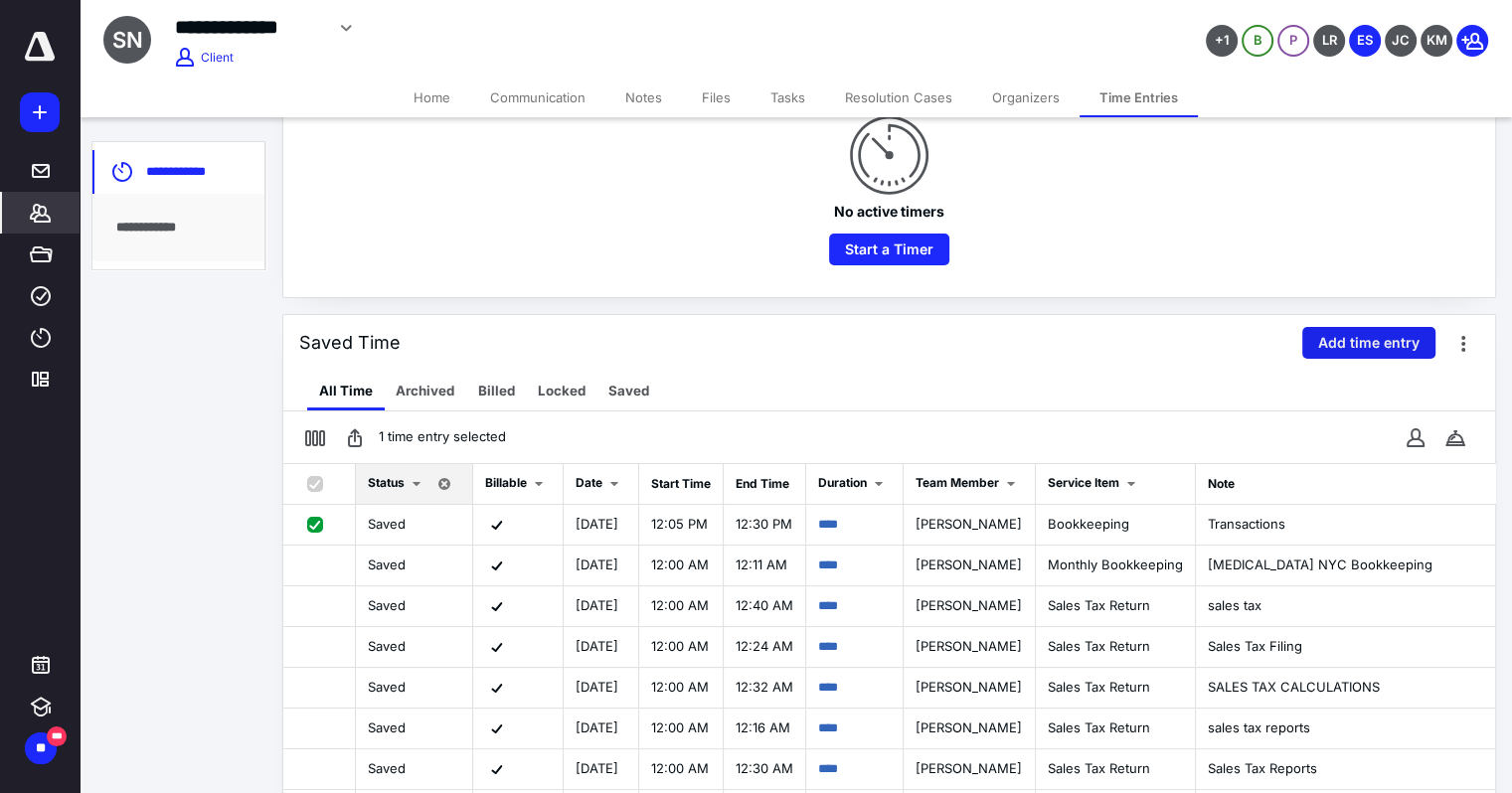 click on "Add time entry" at bounding box center [1369, 343] 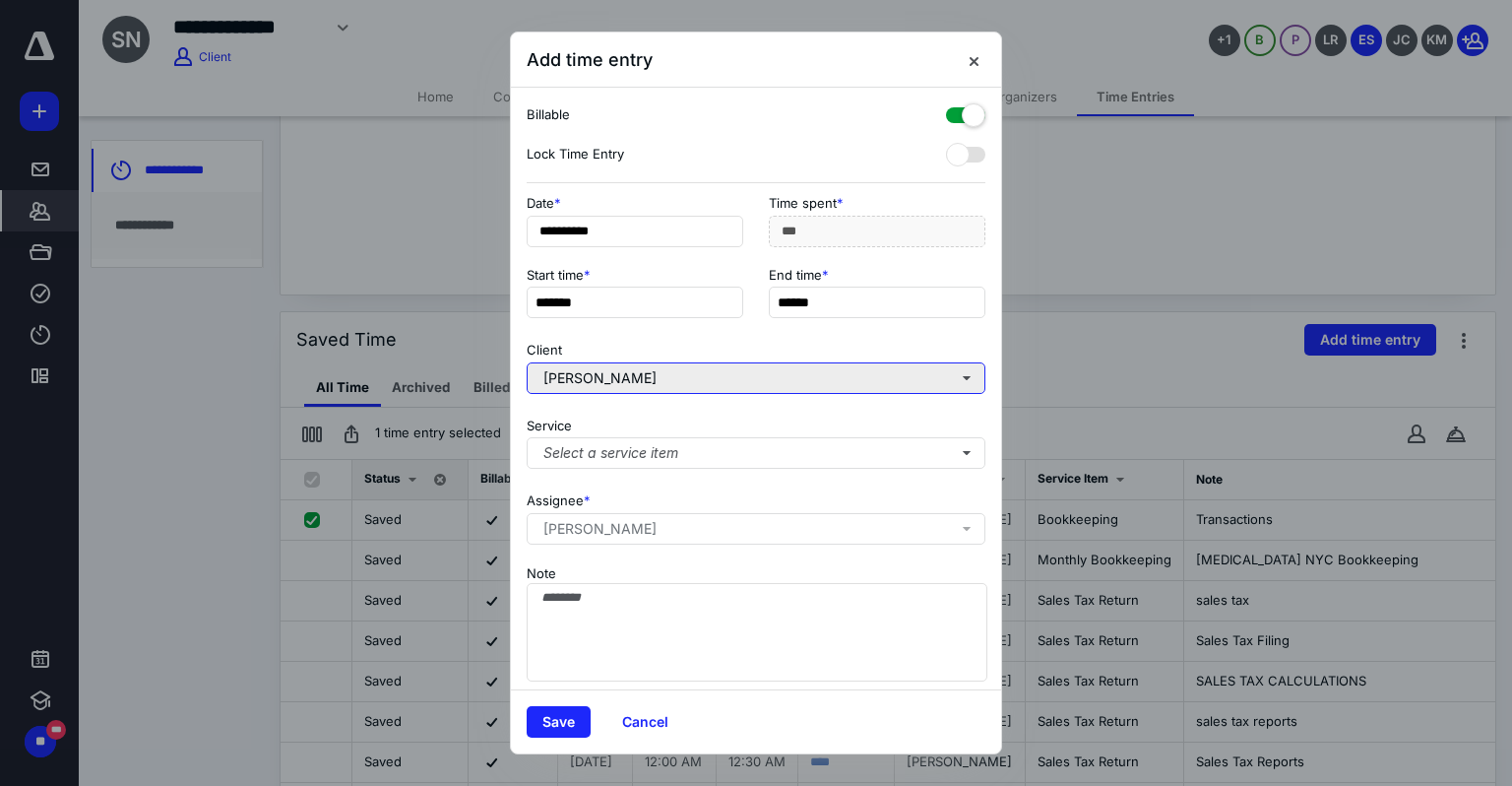 click on "[PERSON_NAME]" at bounding box center [756, 378] 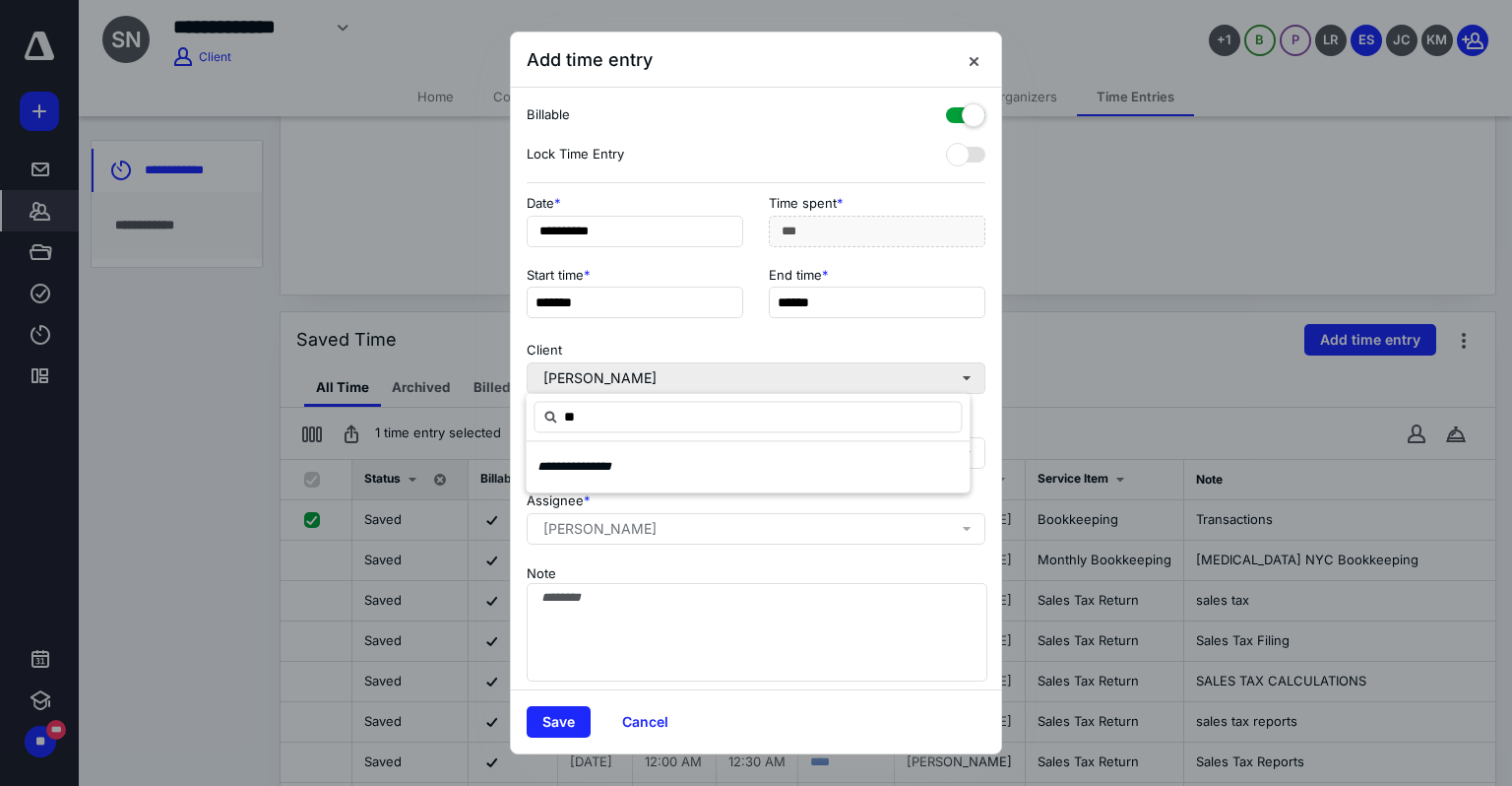 type on "*" 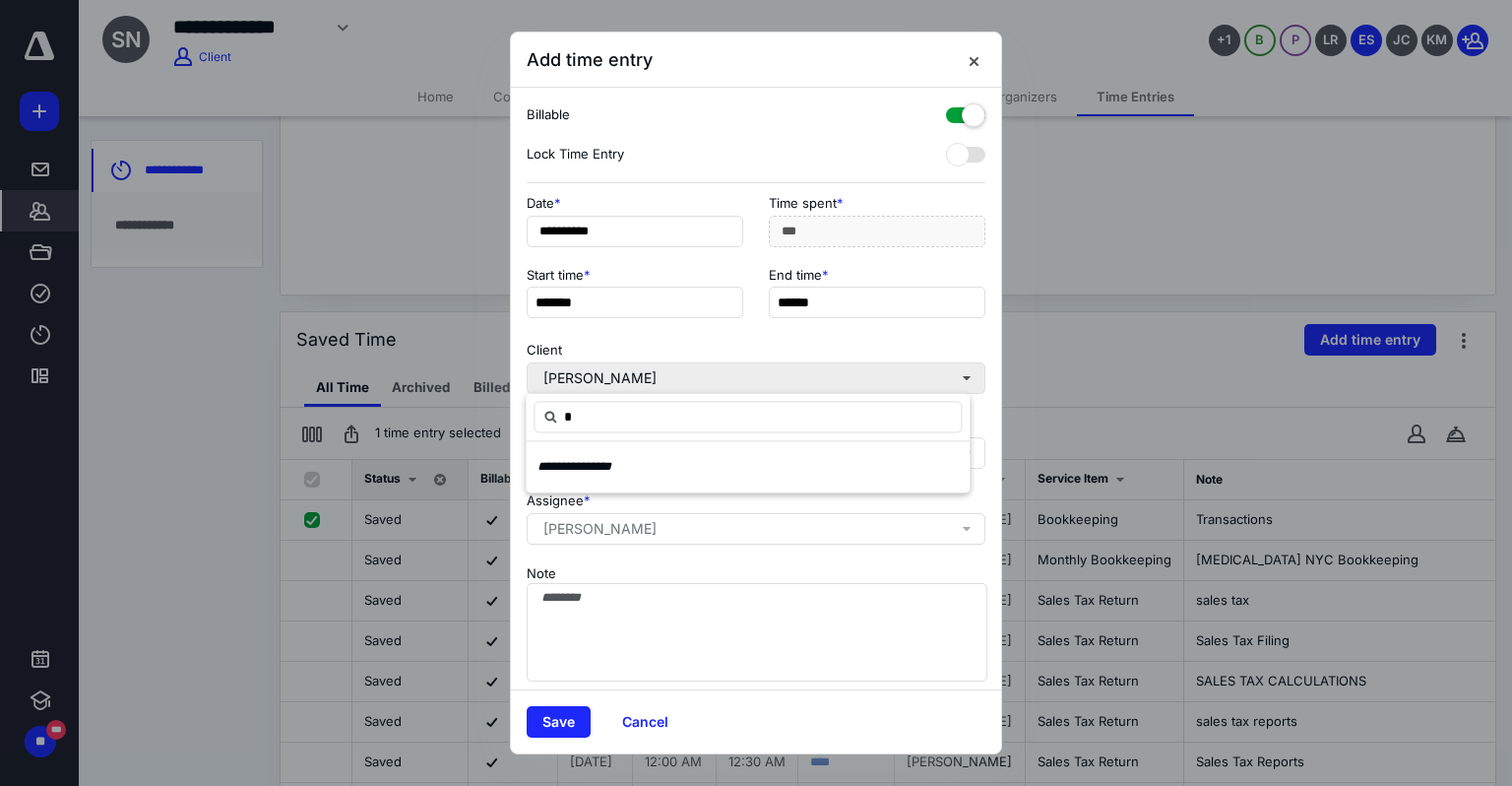 type 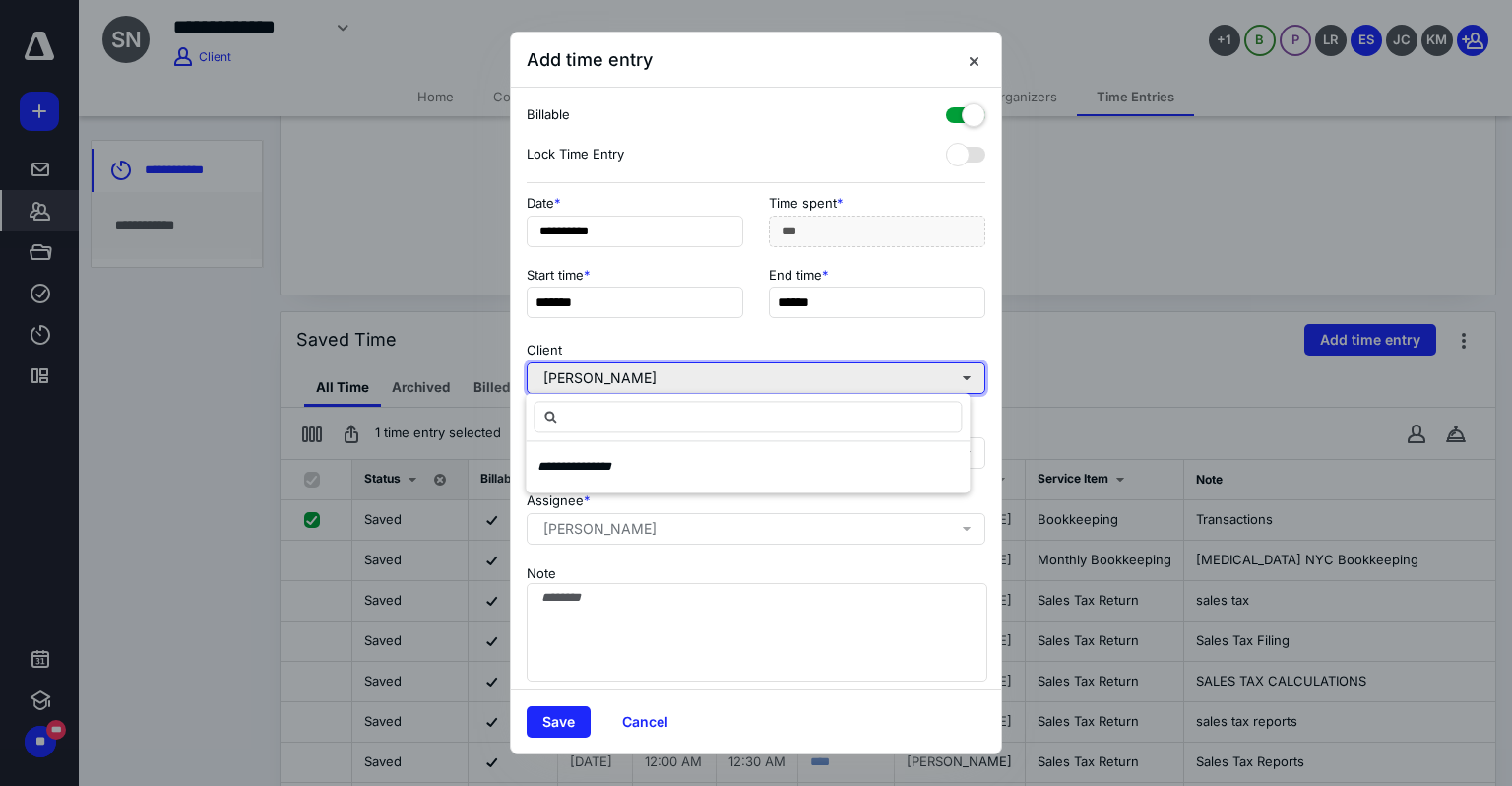 click on "[PERSON_NAME]" at bounding box center [756, 378] 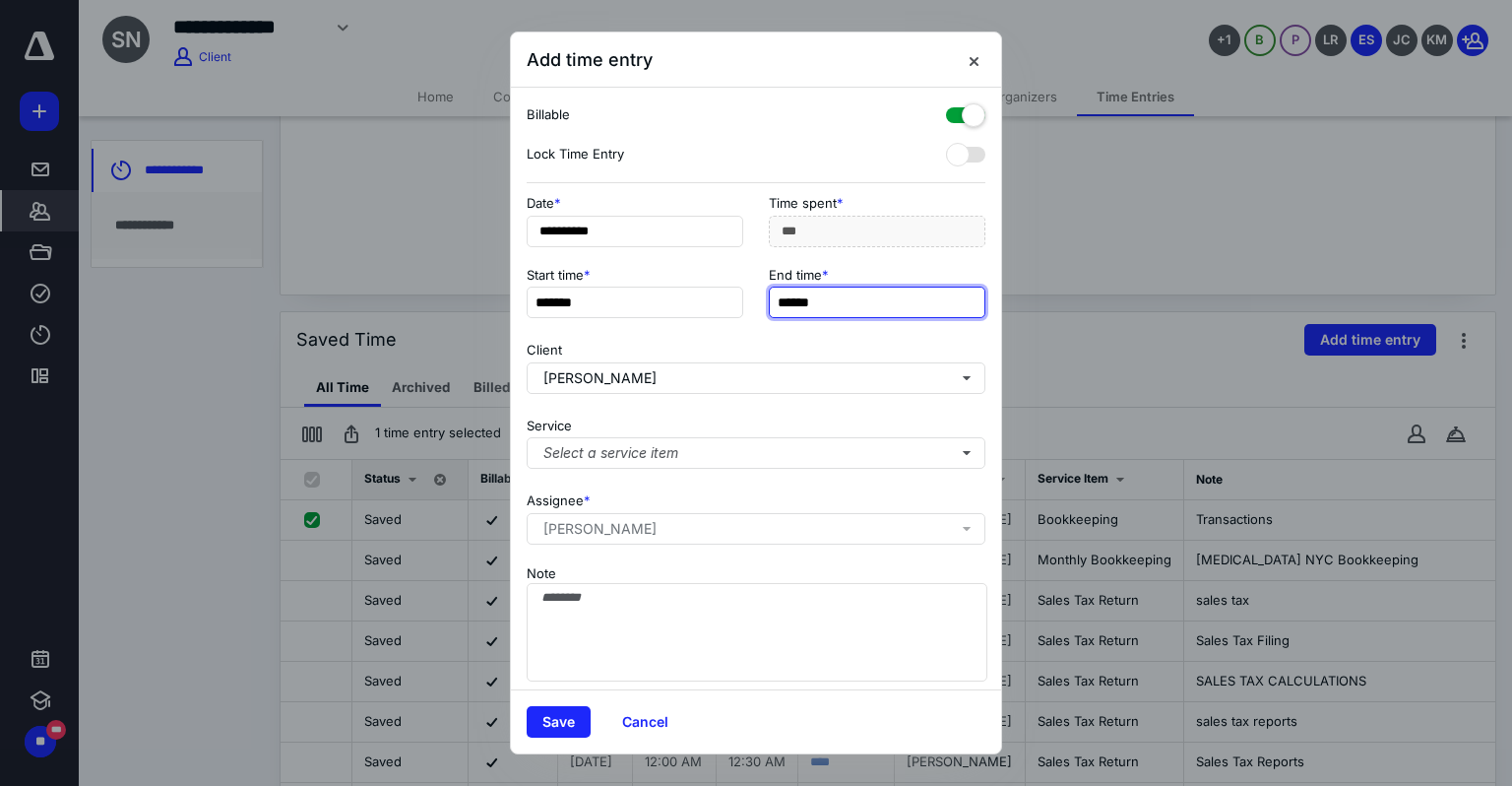 click on "******" at bounding box center (877, 302) 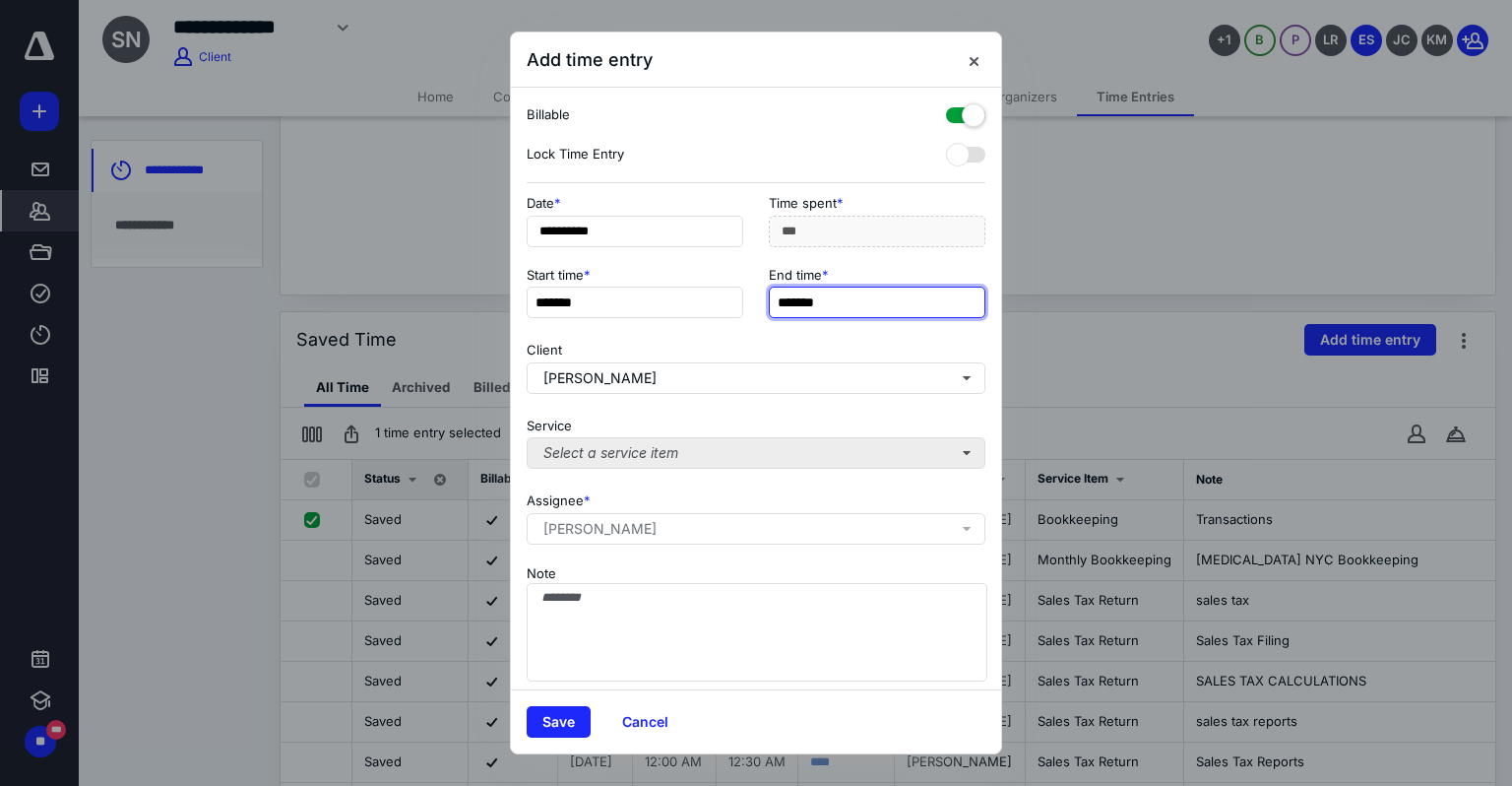 type on "*******" 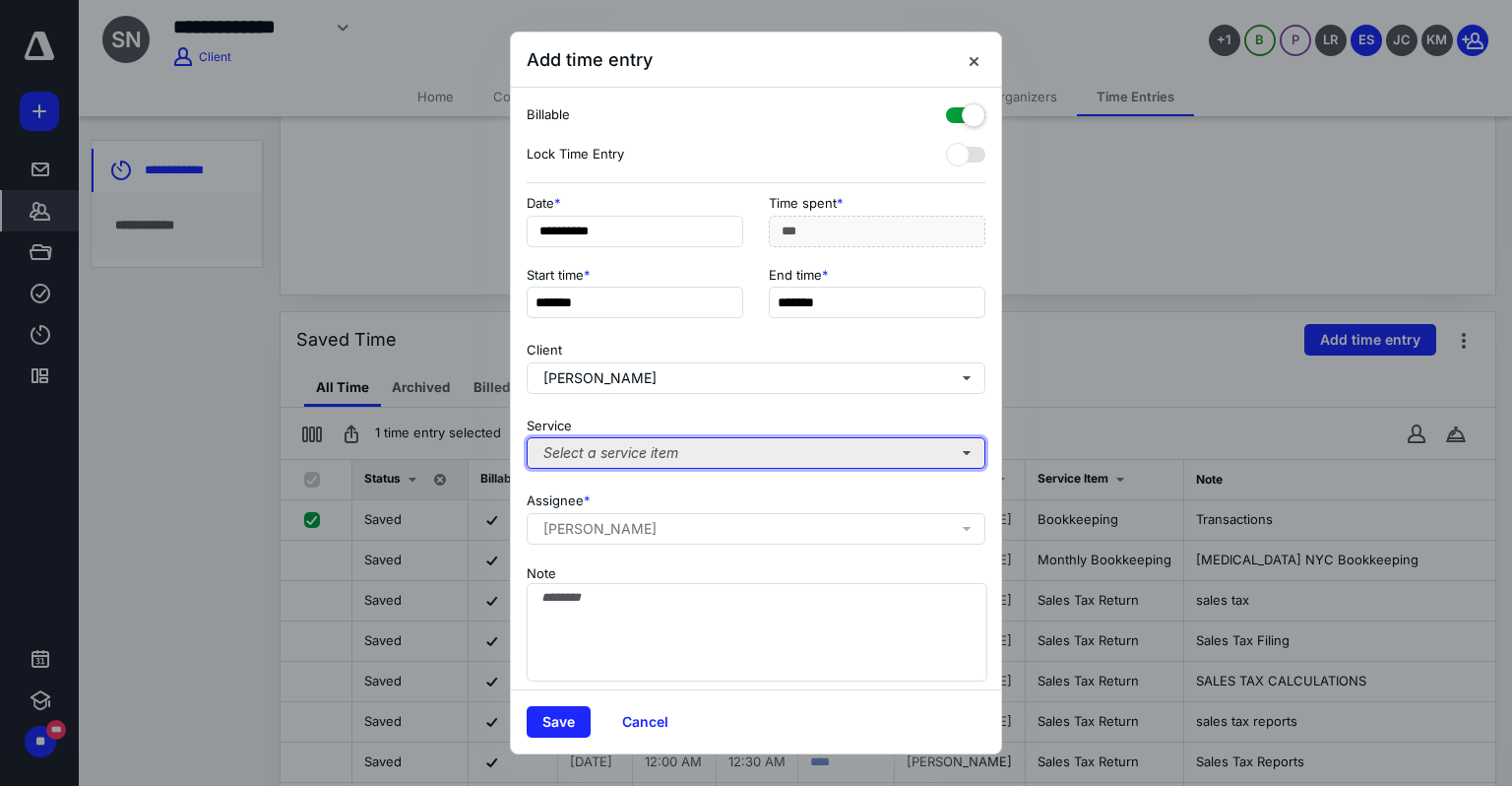 type on "***" 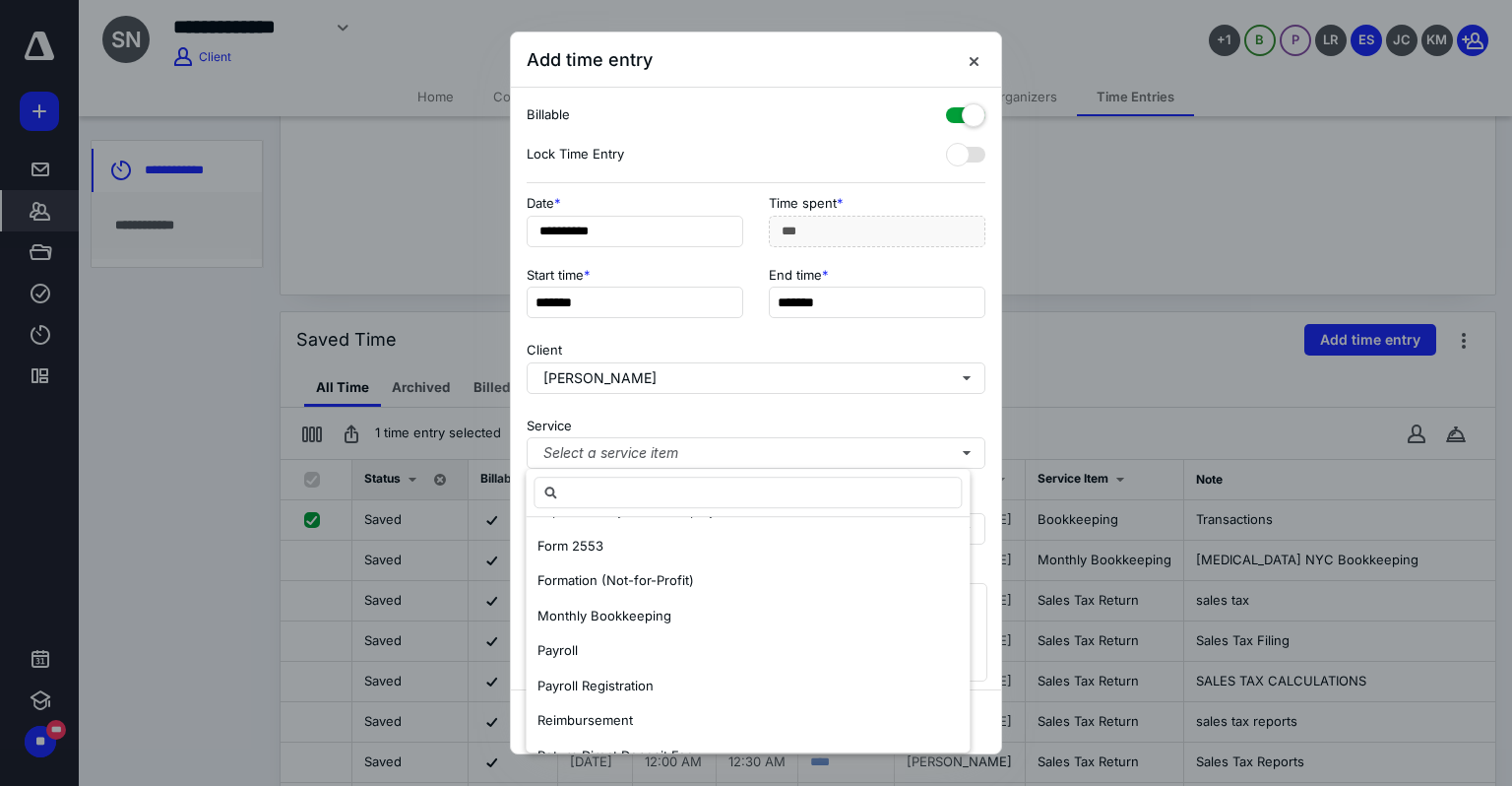 scroll, scrollTop: 615, scrollLeft: 0, axis: vertical 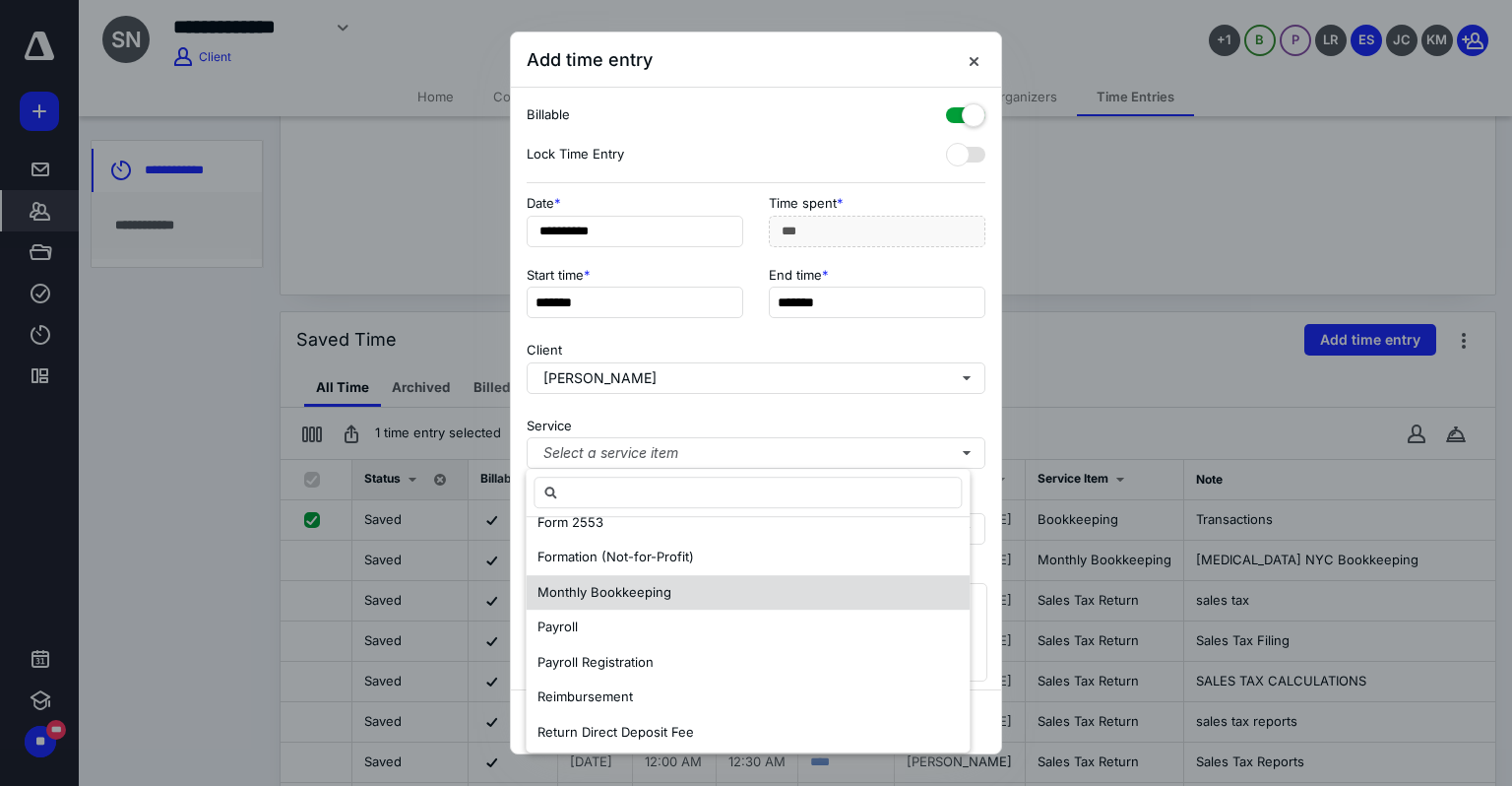 click on "Monthly Bookkeeping" at bounding box center (604, 592) 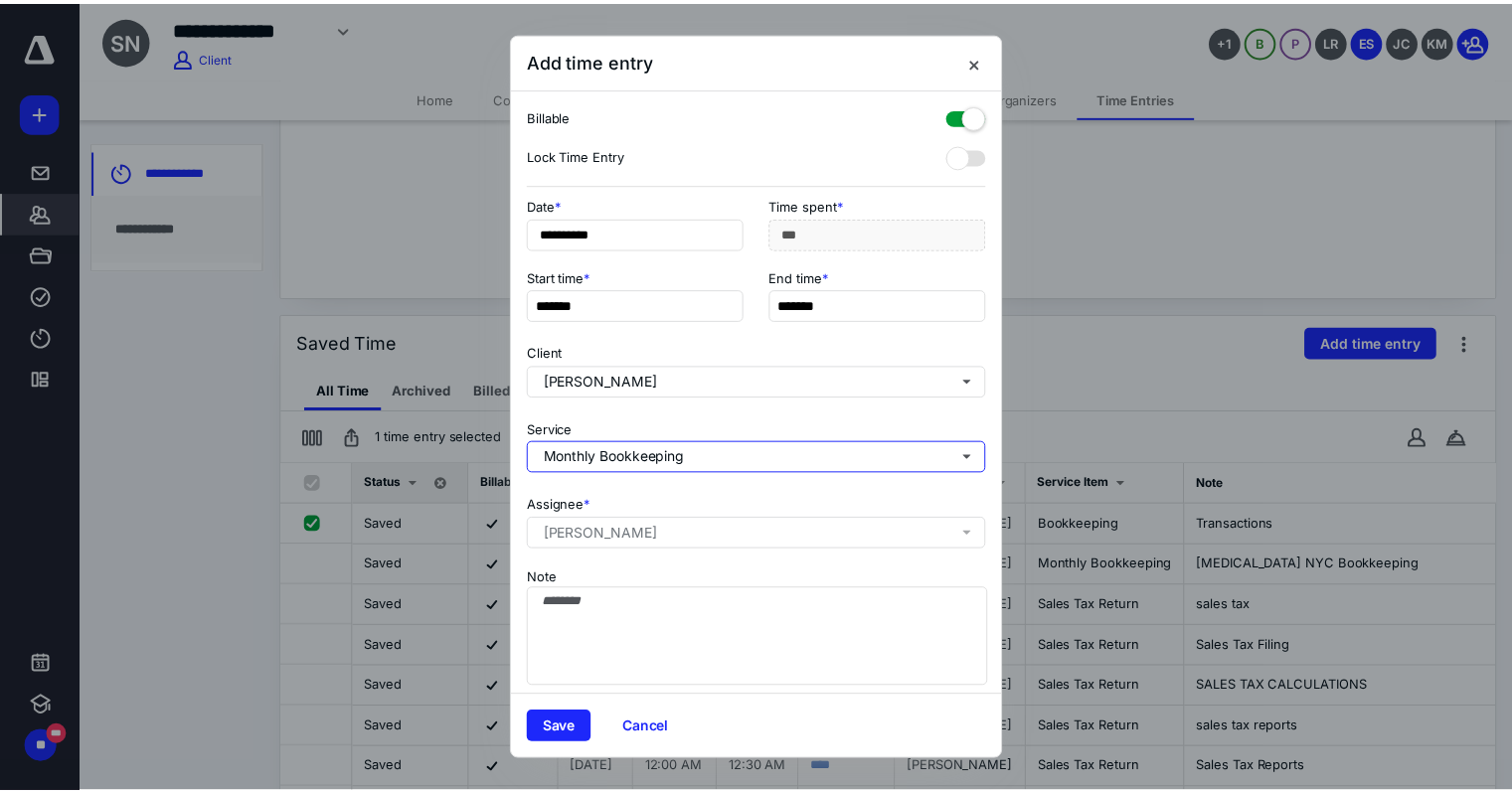 scroll, scrollTop: 0, scrollLeft: 0, axis: both 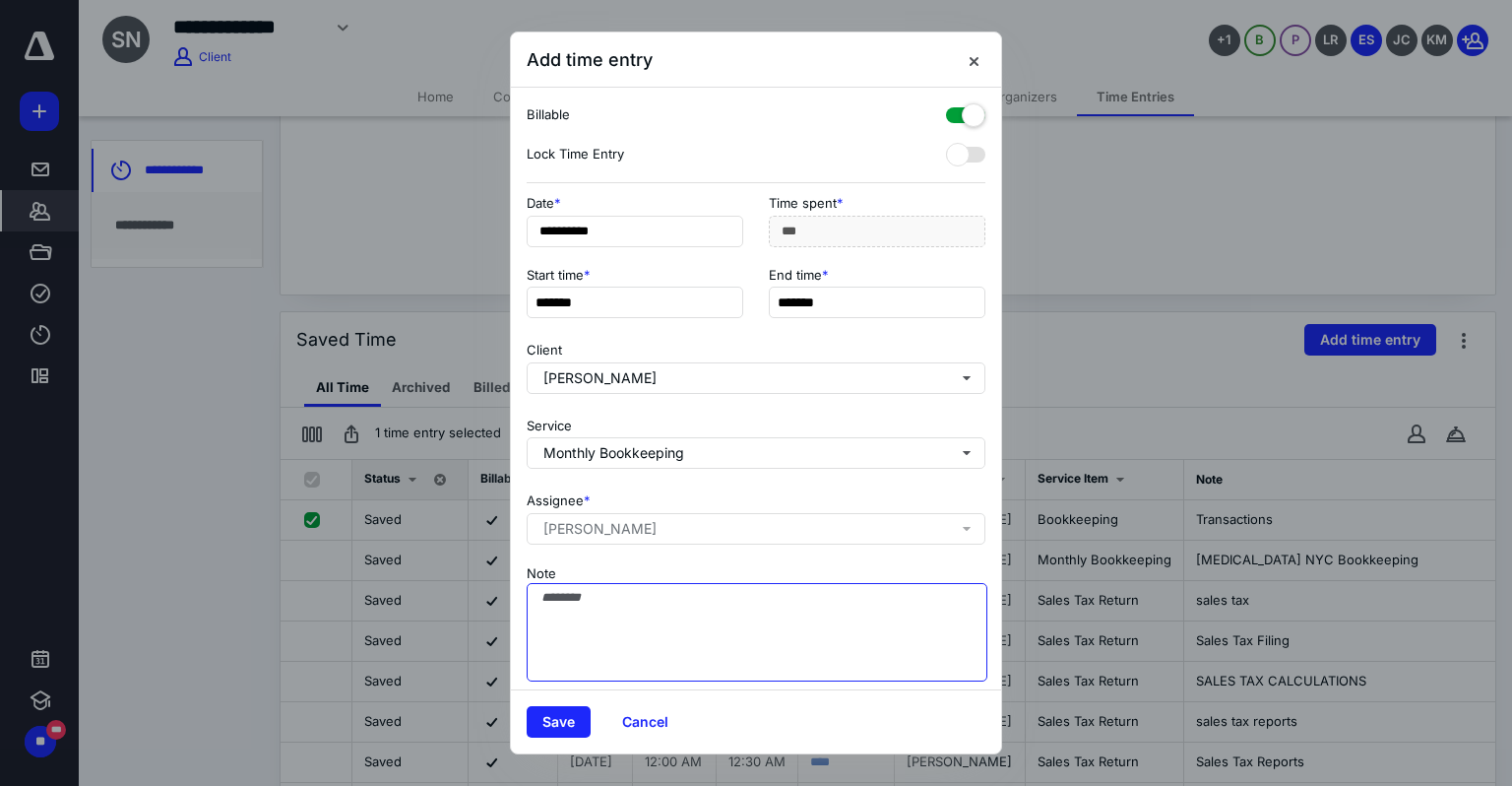 click on "Note" at bounding box center (757, 632) 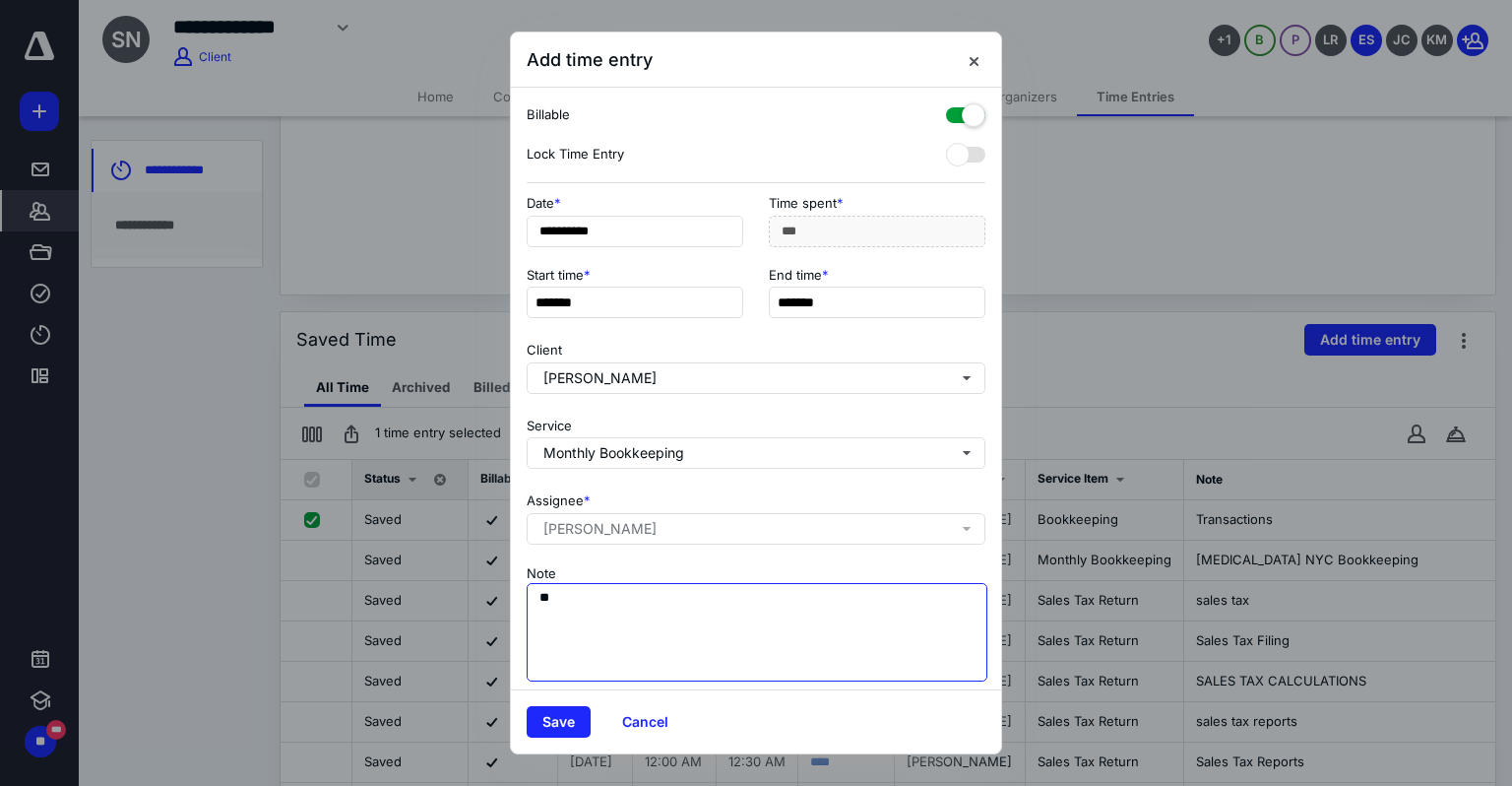 type on "*" 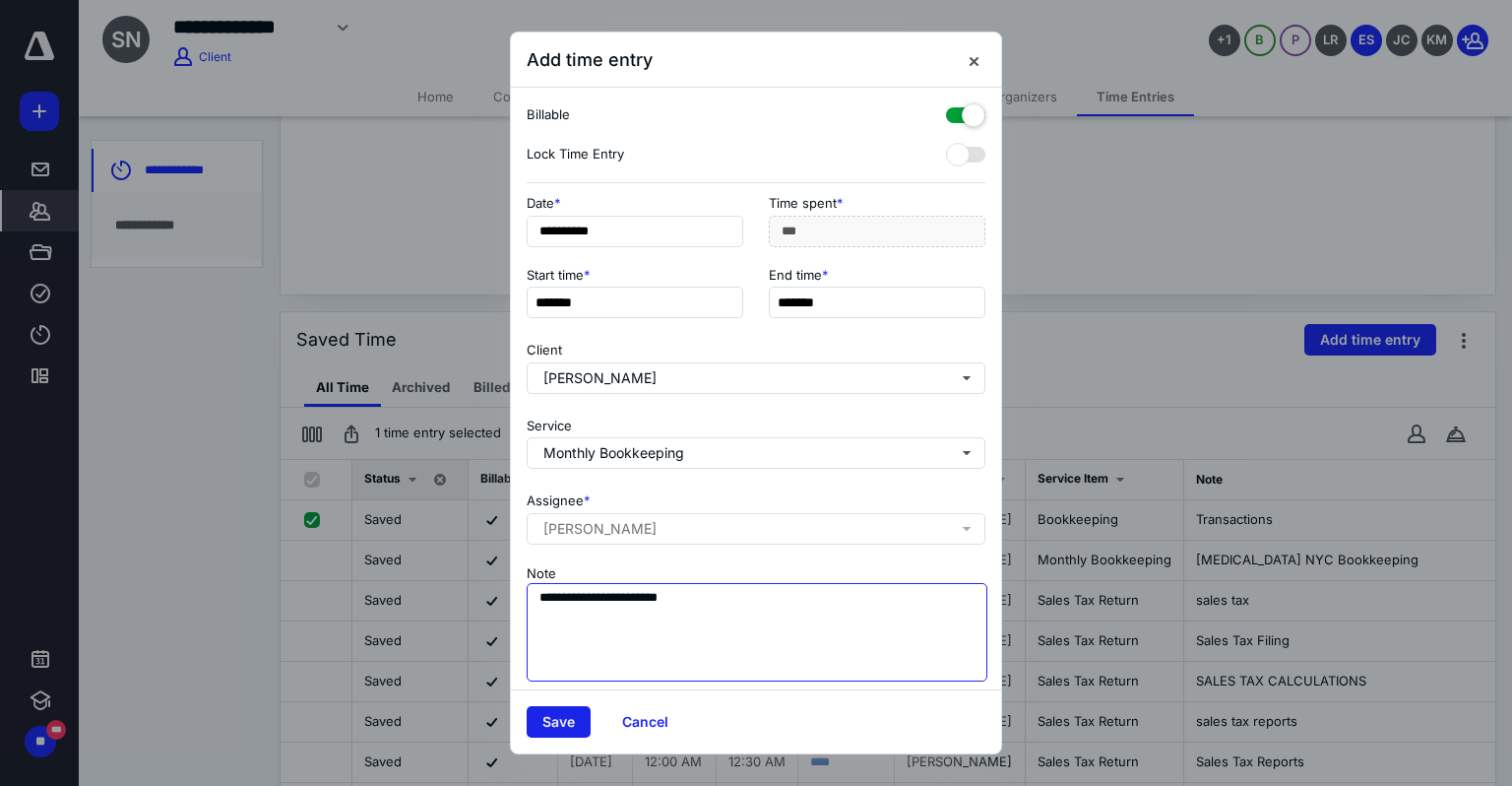 type on "**********" 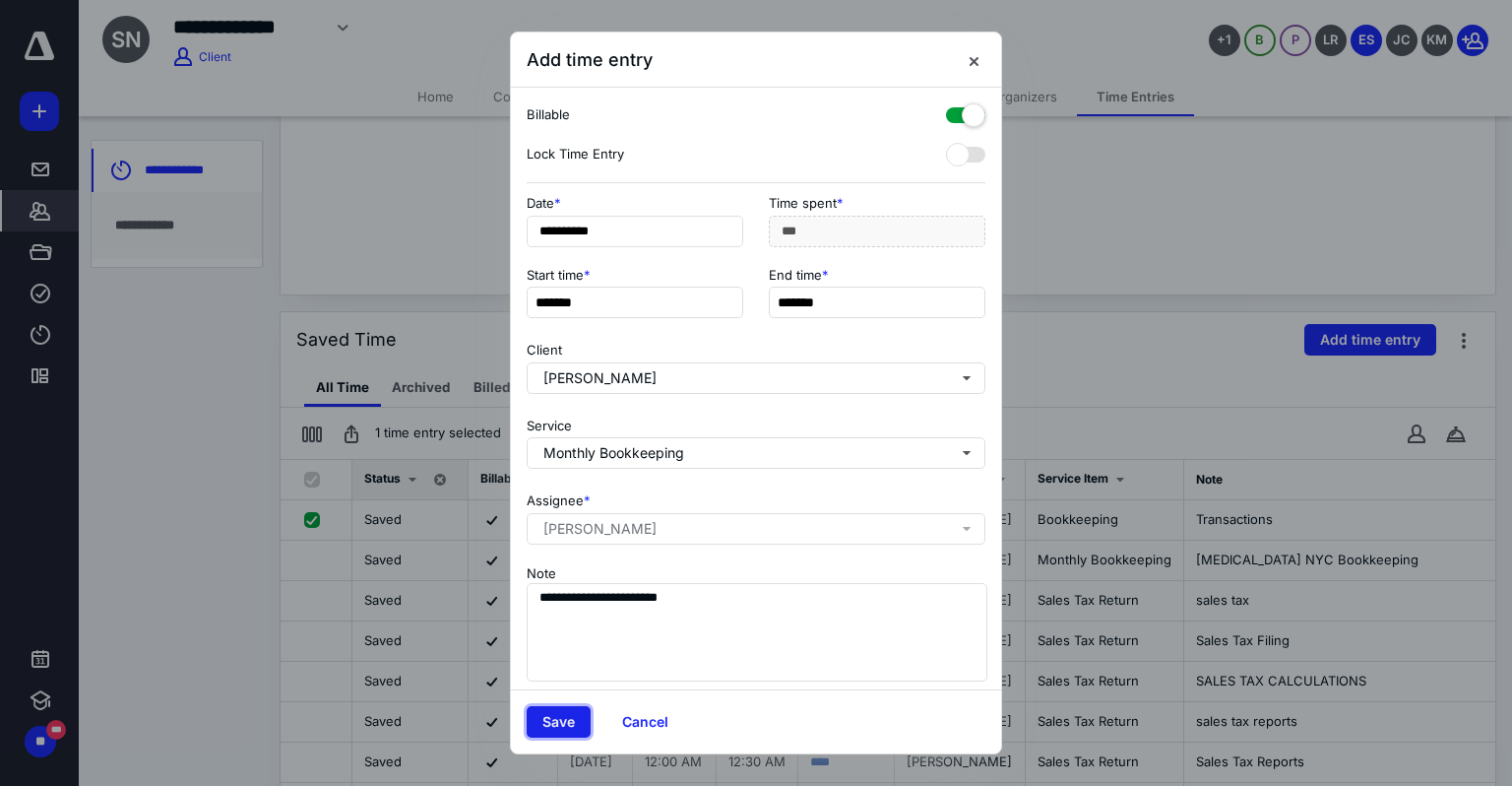 click on "Save" at bounding box center [558, 722] 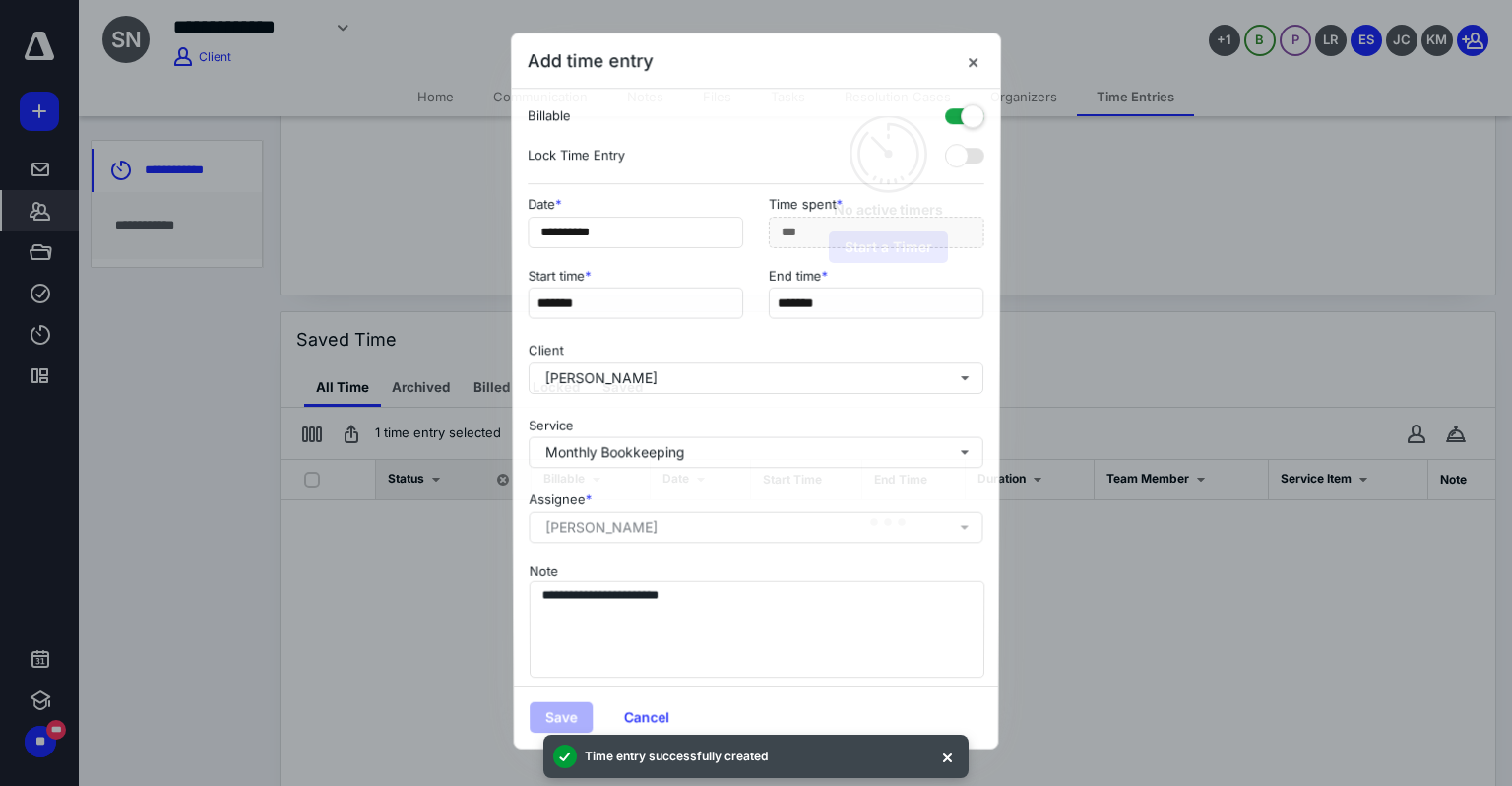 checkbox on "false" 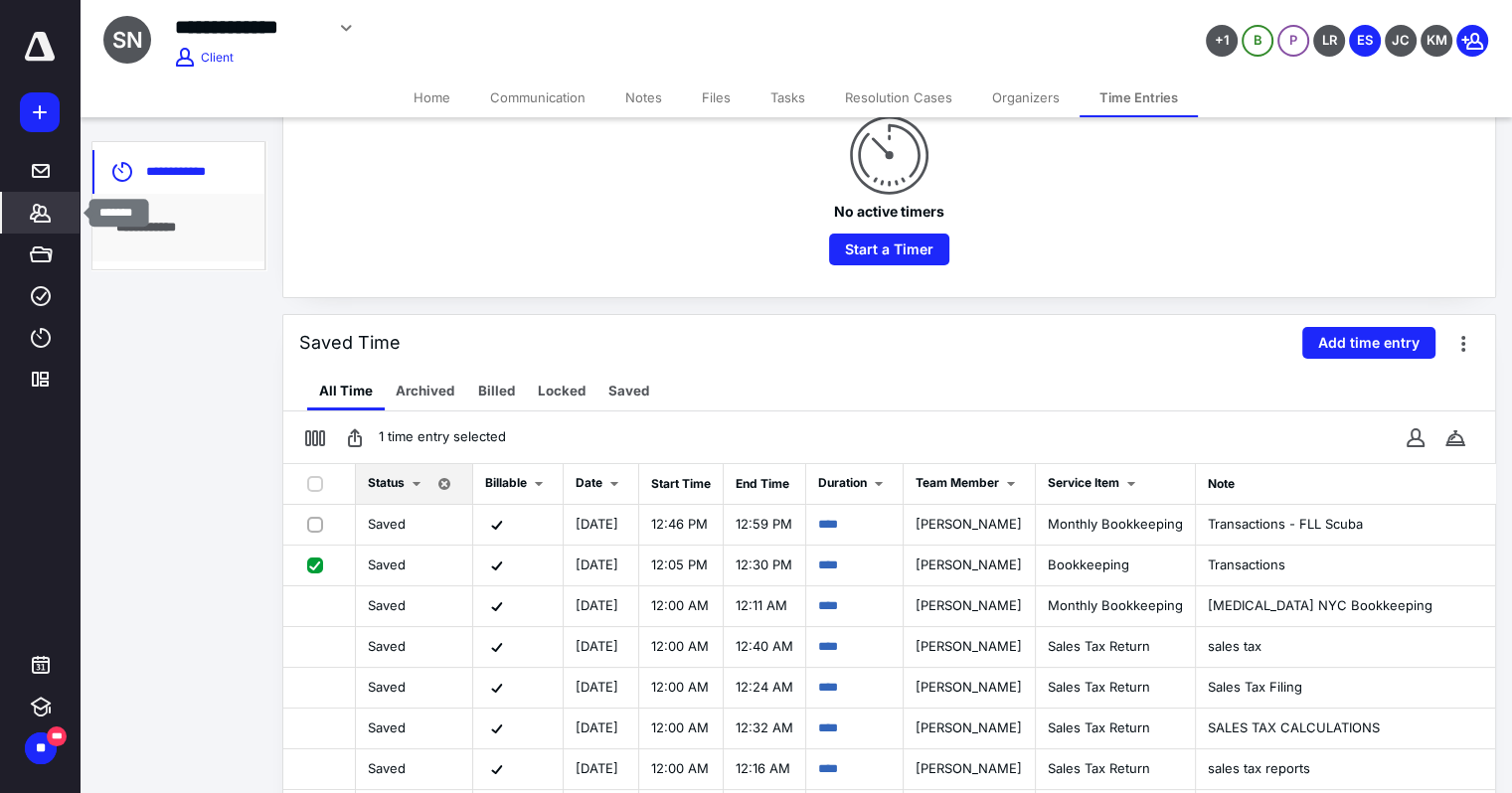 click 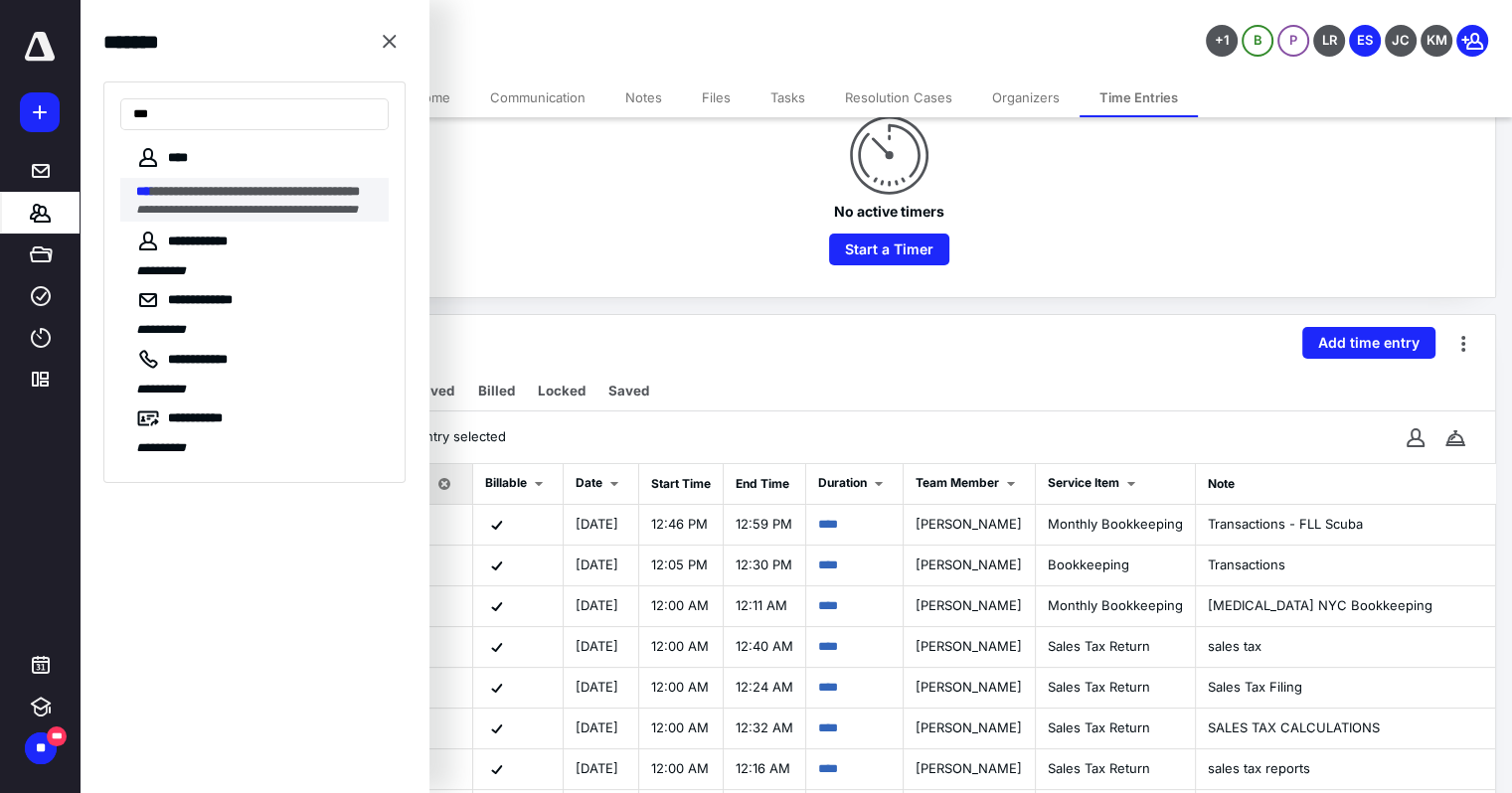 type on "***" 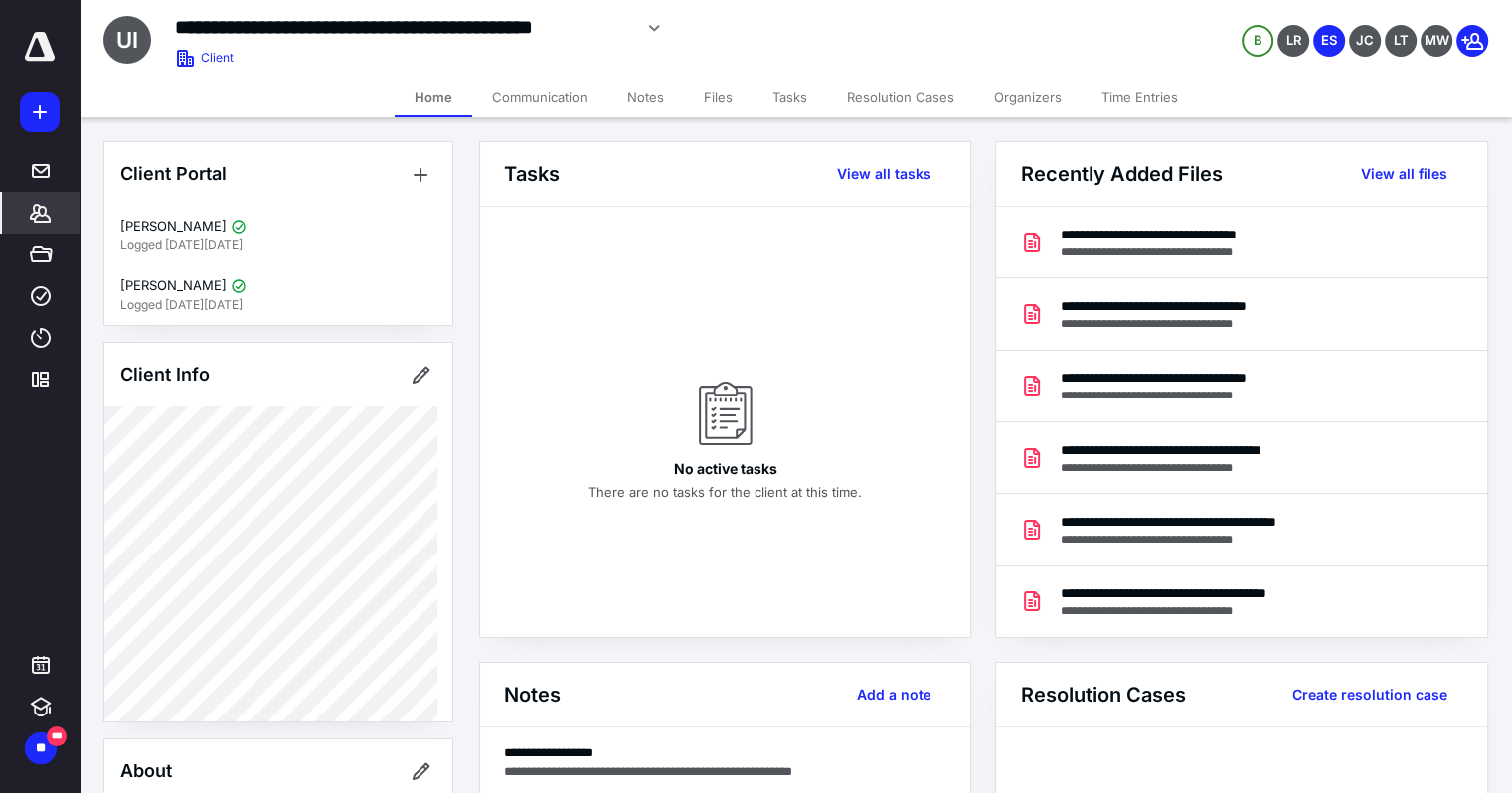 click on "Time Entries" at bounding box center (1139, 97) 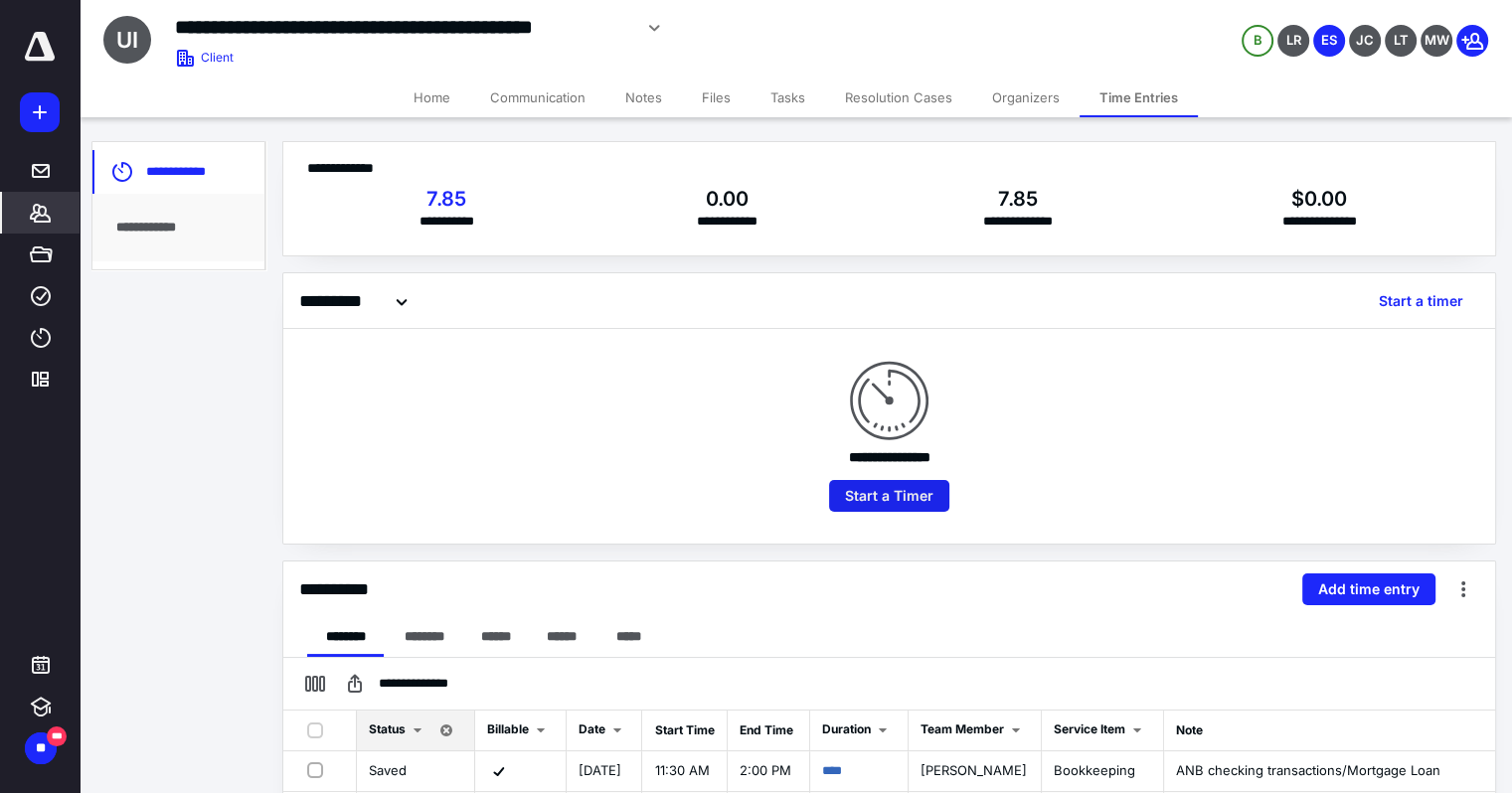 click on "Start a Timer" at bounding box center (889, 496) 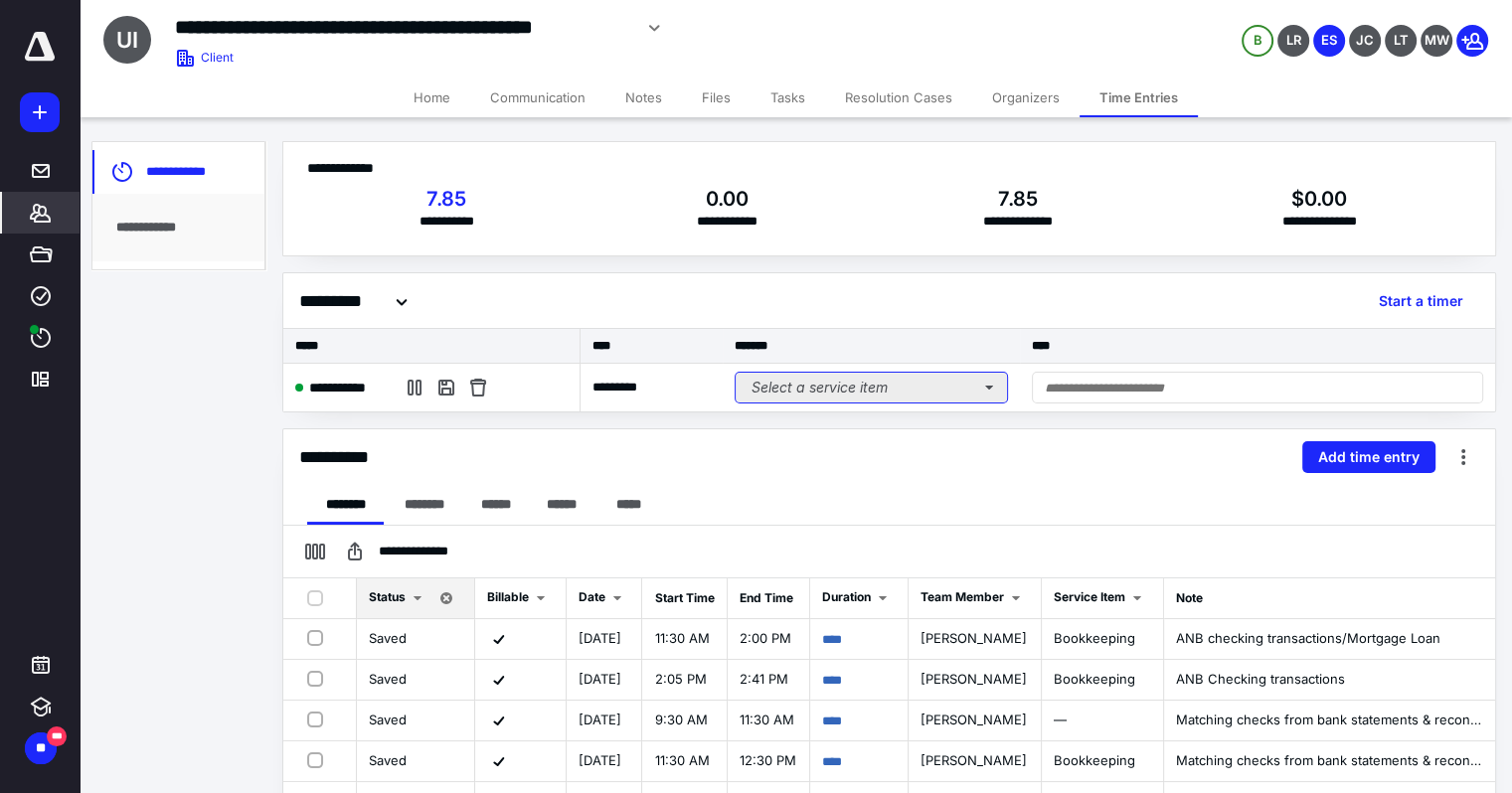 click on "Select a service item" at bounding box center (871, 388) 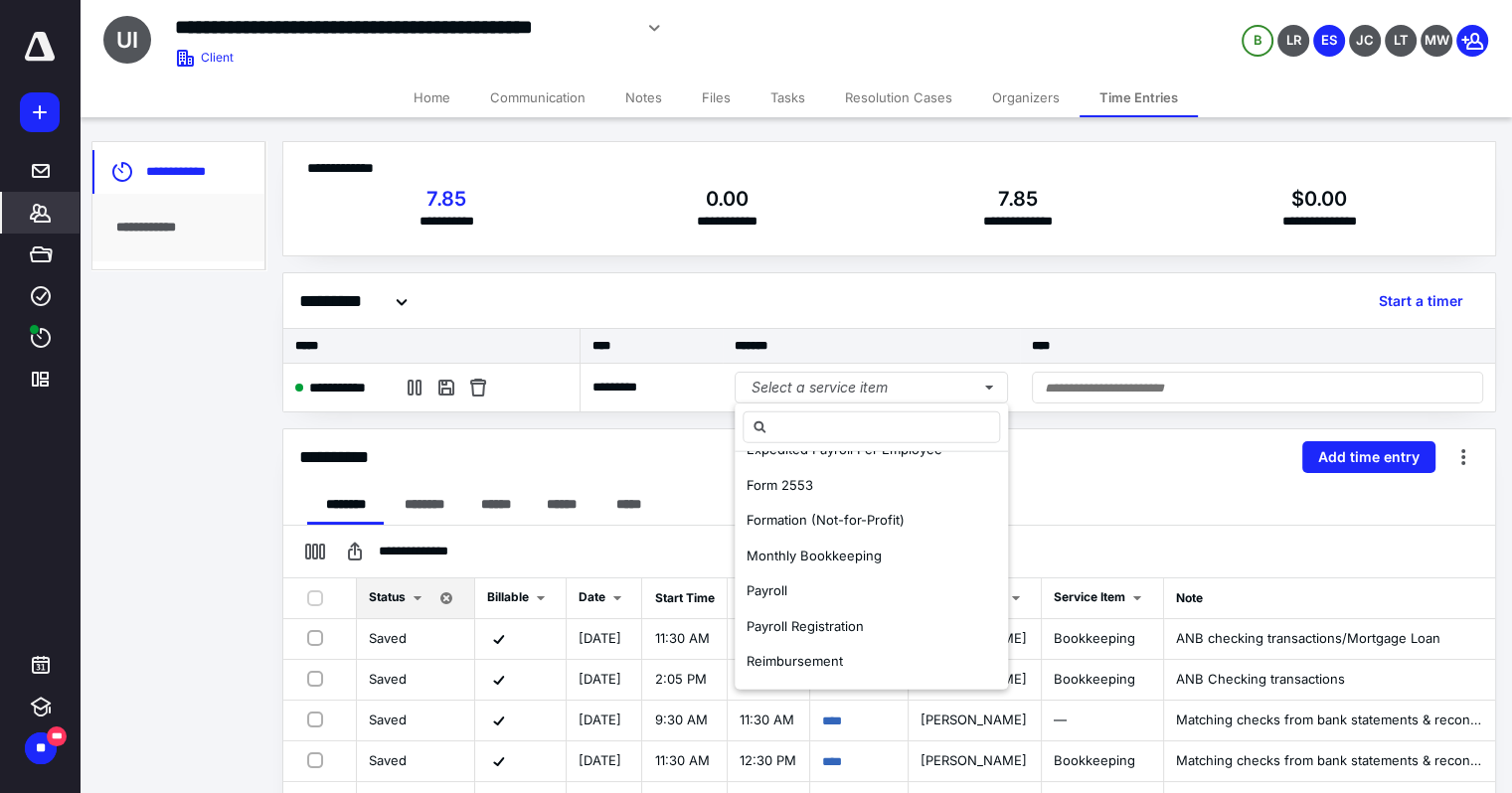 scroll, scrollTop: 602, scrollLeft: 0, axis: vertical 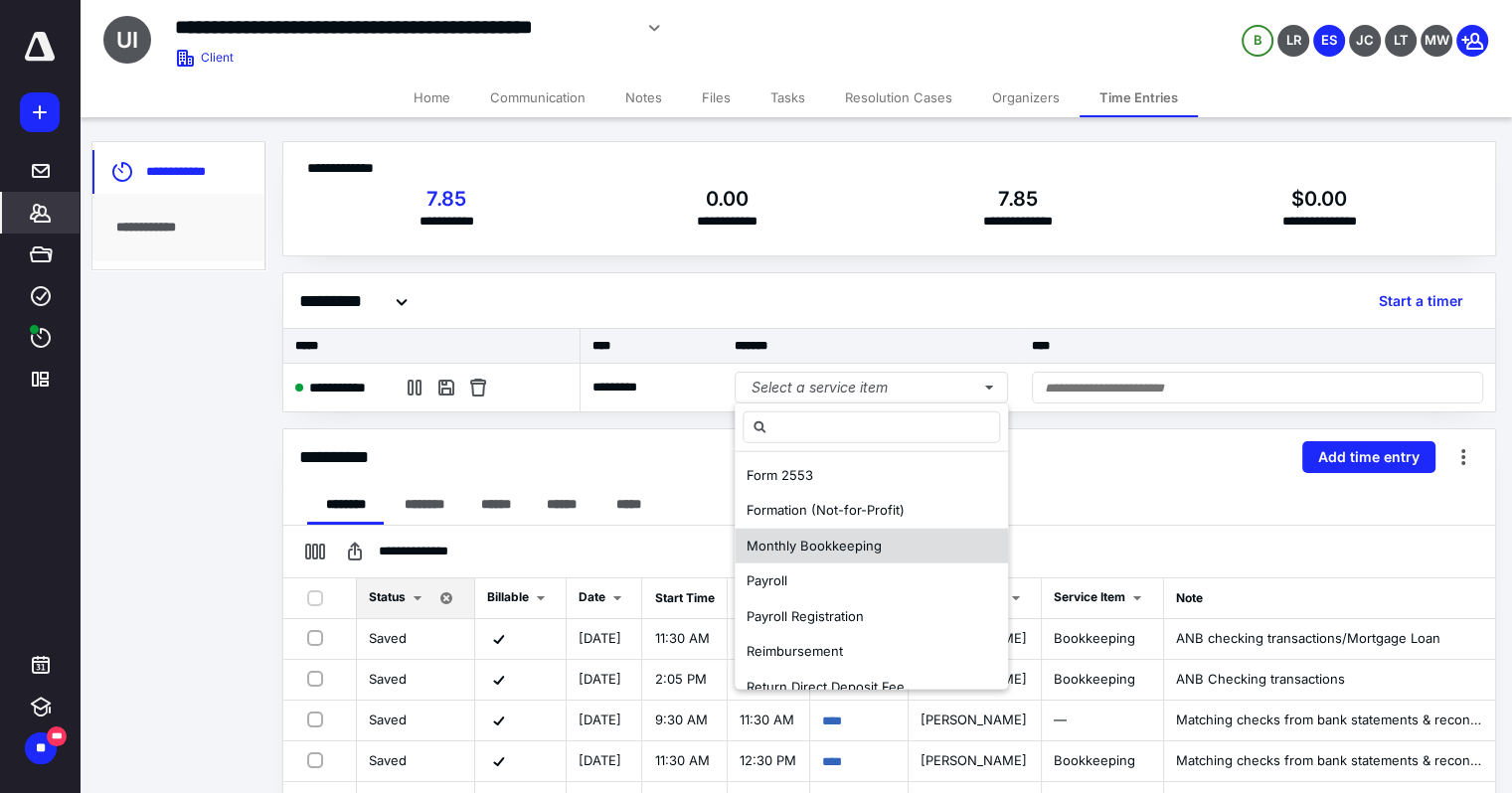 click on "Monthly Bookkeeping" at bounding box center [814, 545] 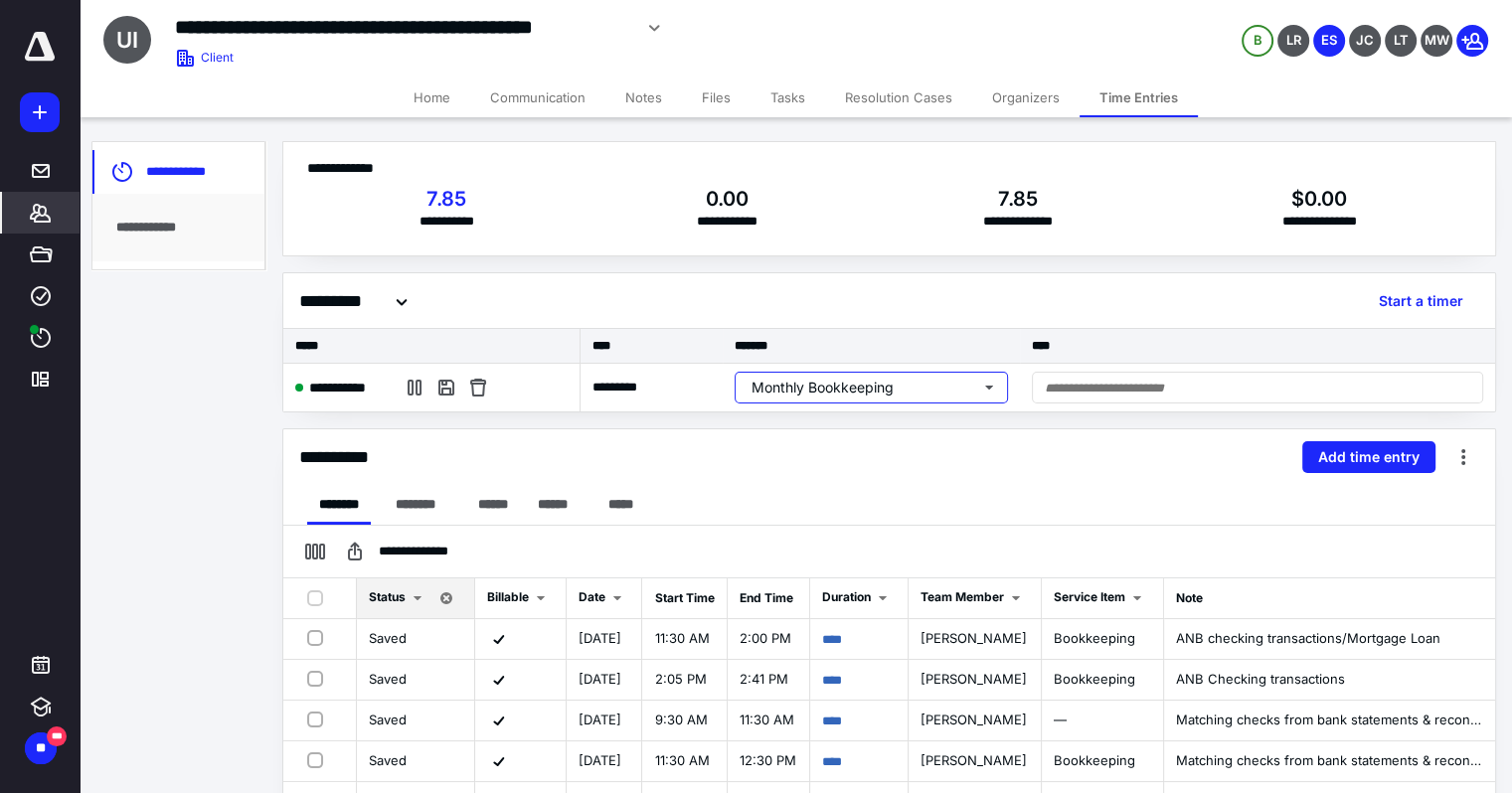 scroll, scrollTop: 0, scrollLeft: 0, axis: both 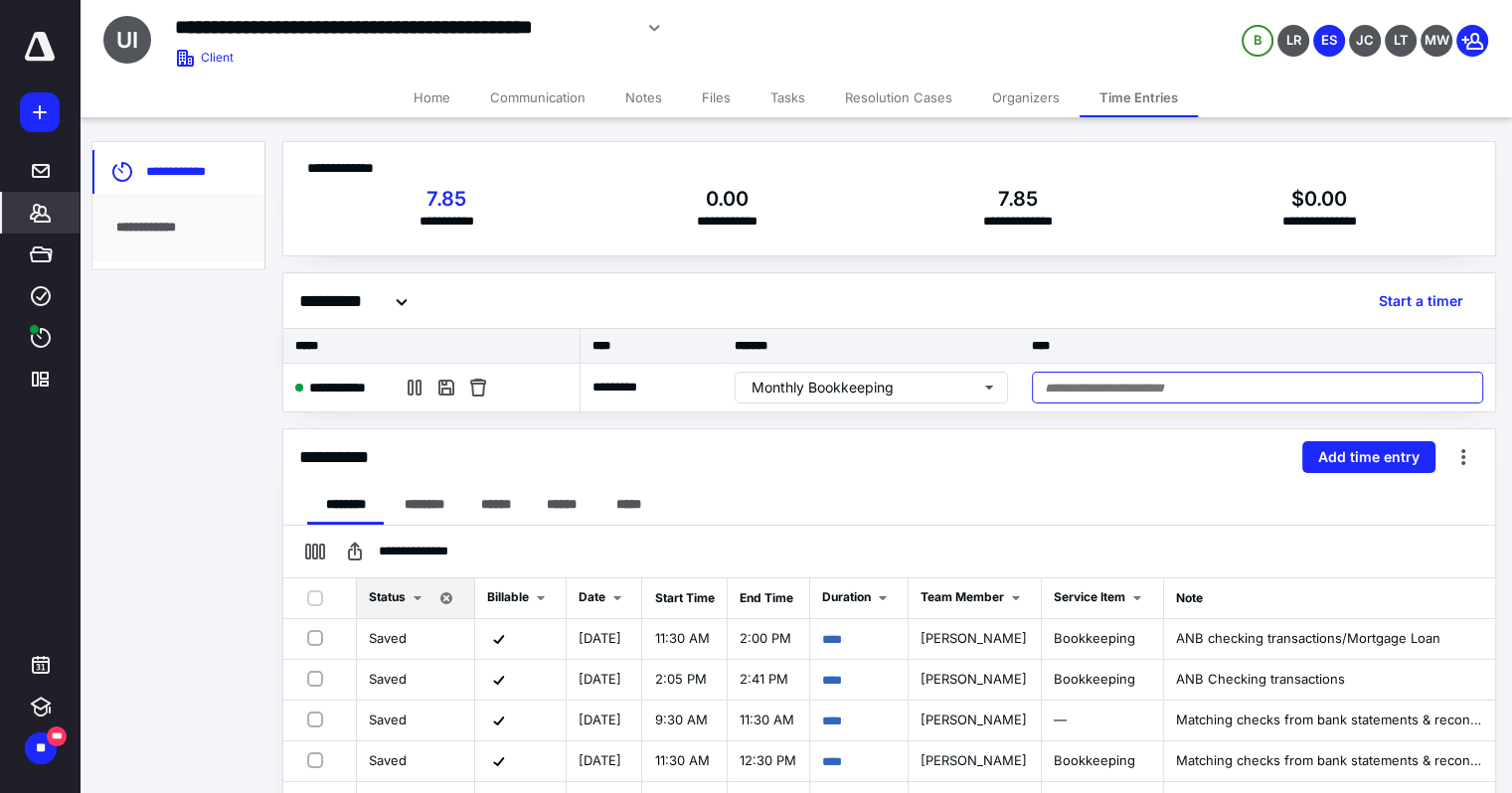 click at bounding box center [1258, 388] 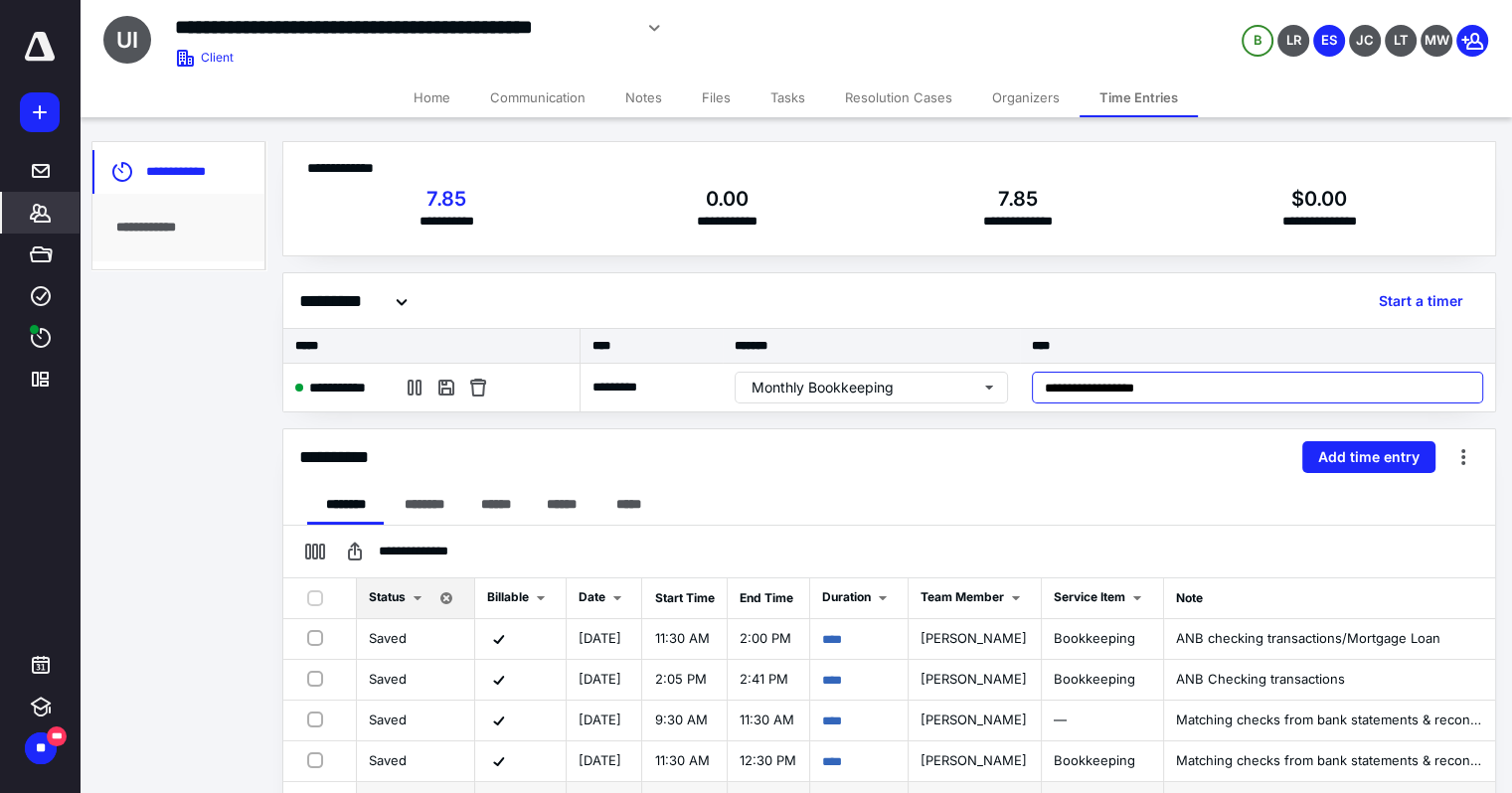 type on "**********" 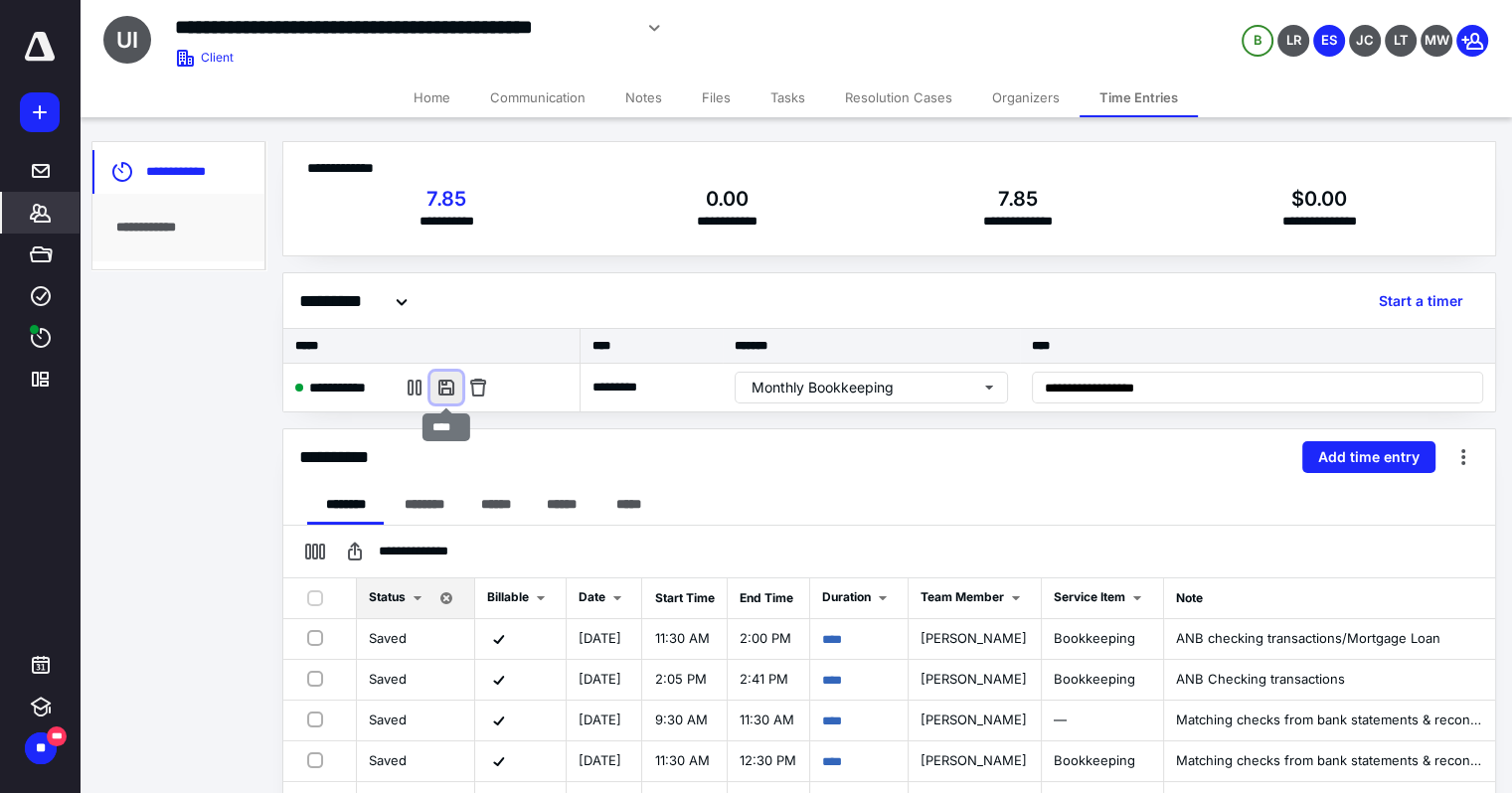 click at bounding box center (446, 388) 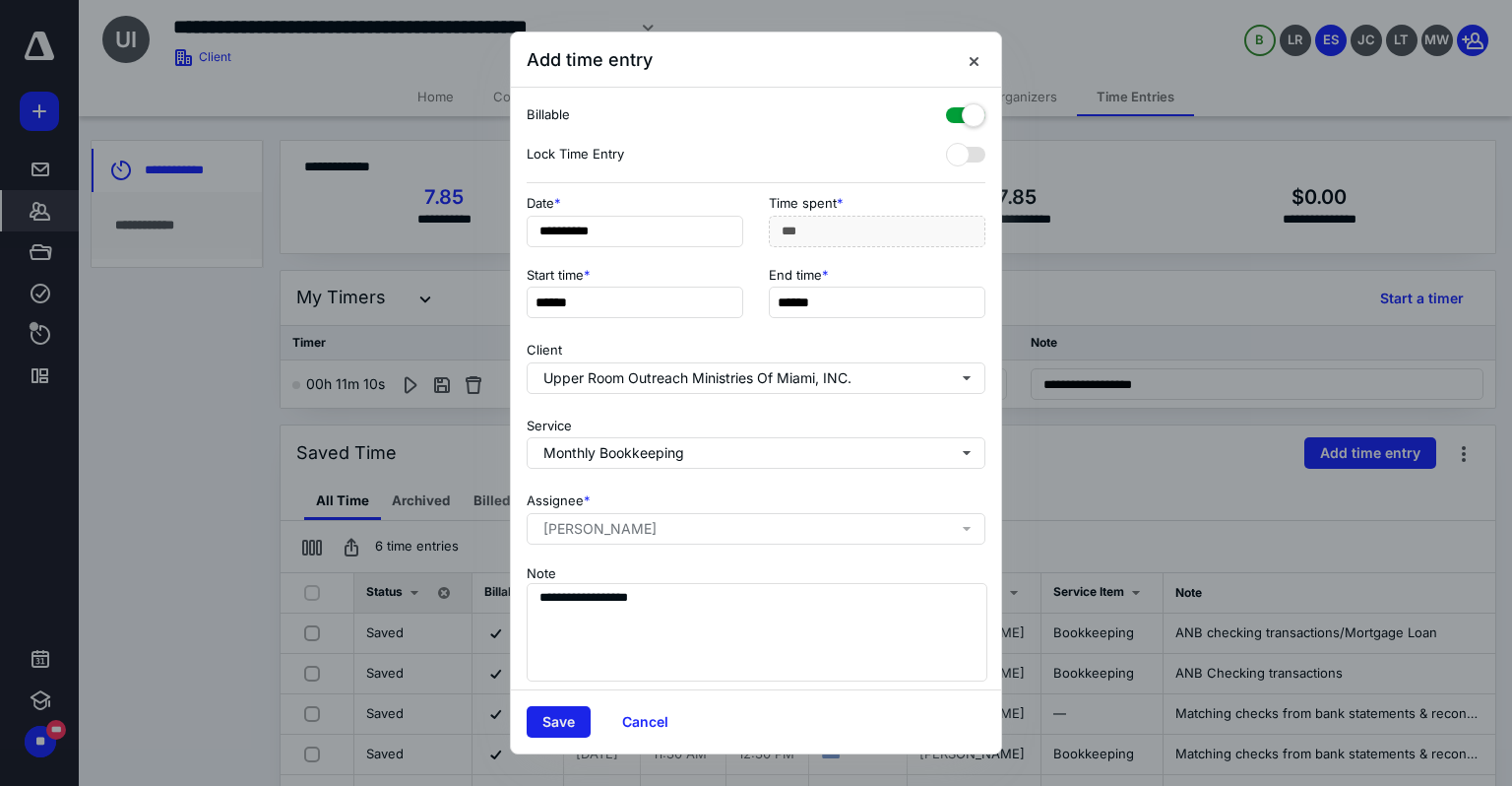 click on "Save" at bounding box center [558, 722] 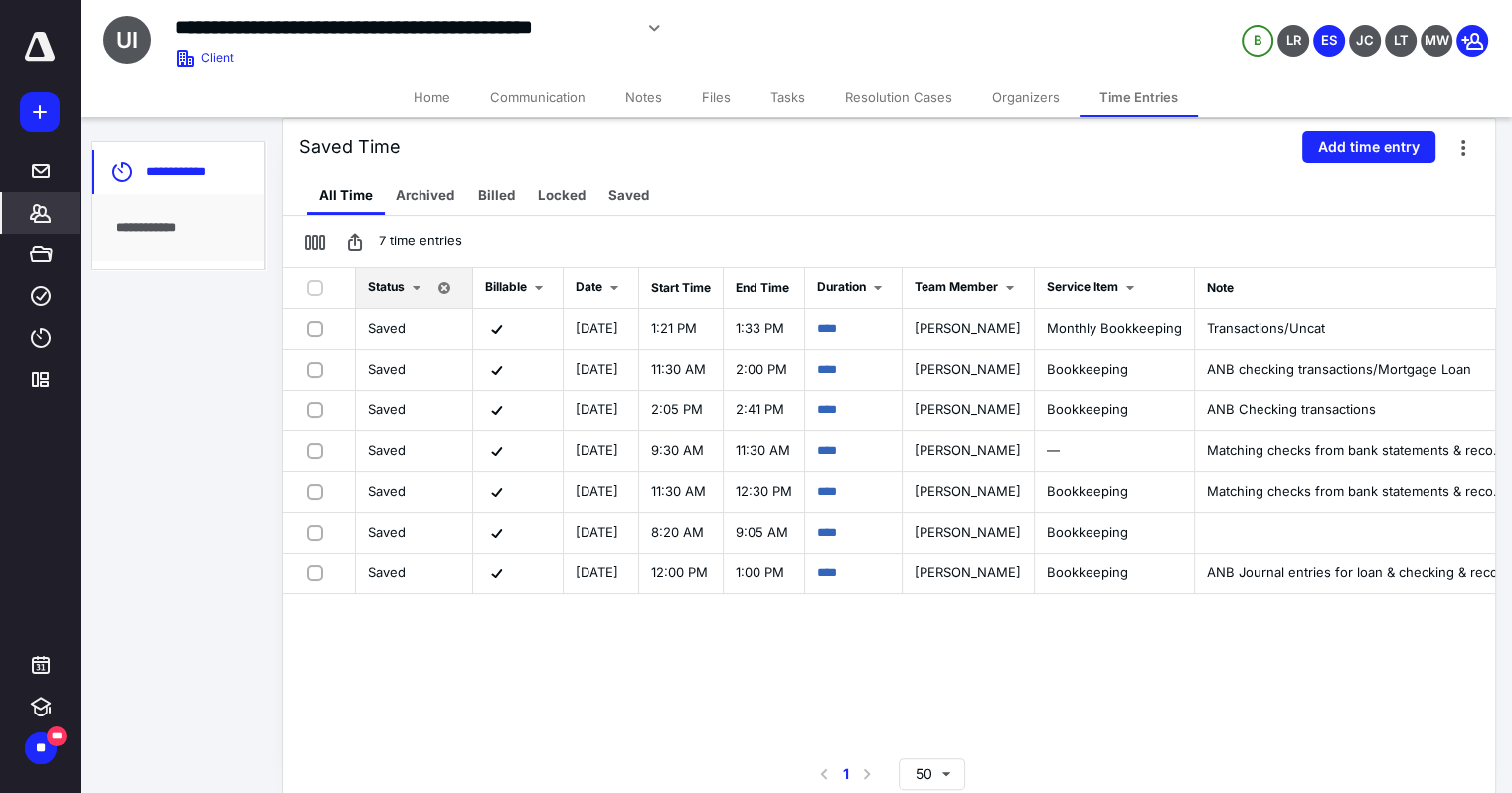 scroll, scrollTop: 0, scrollLeft: 0, axis: both 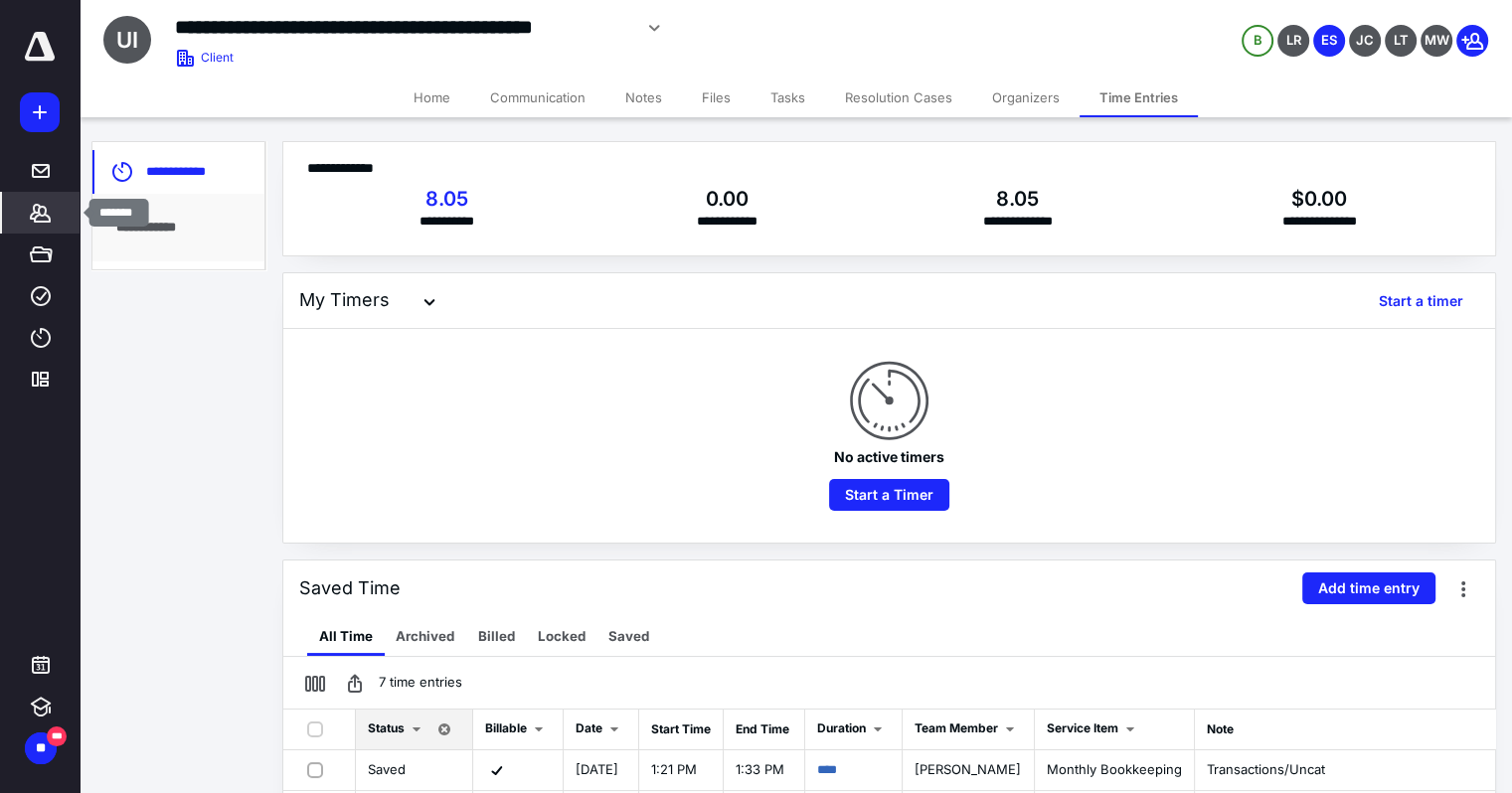 click 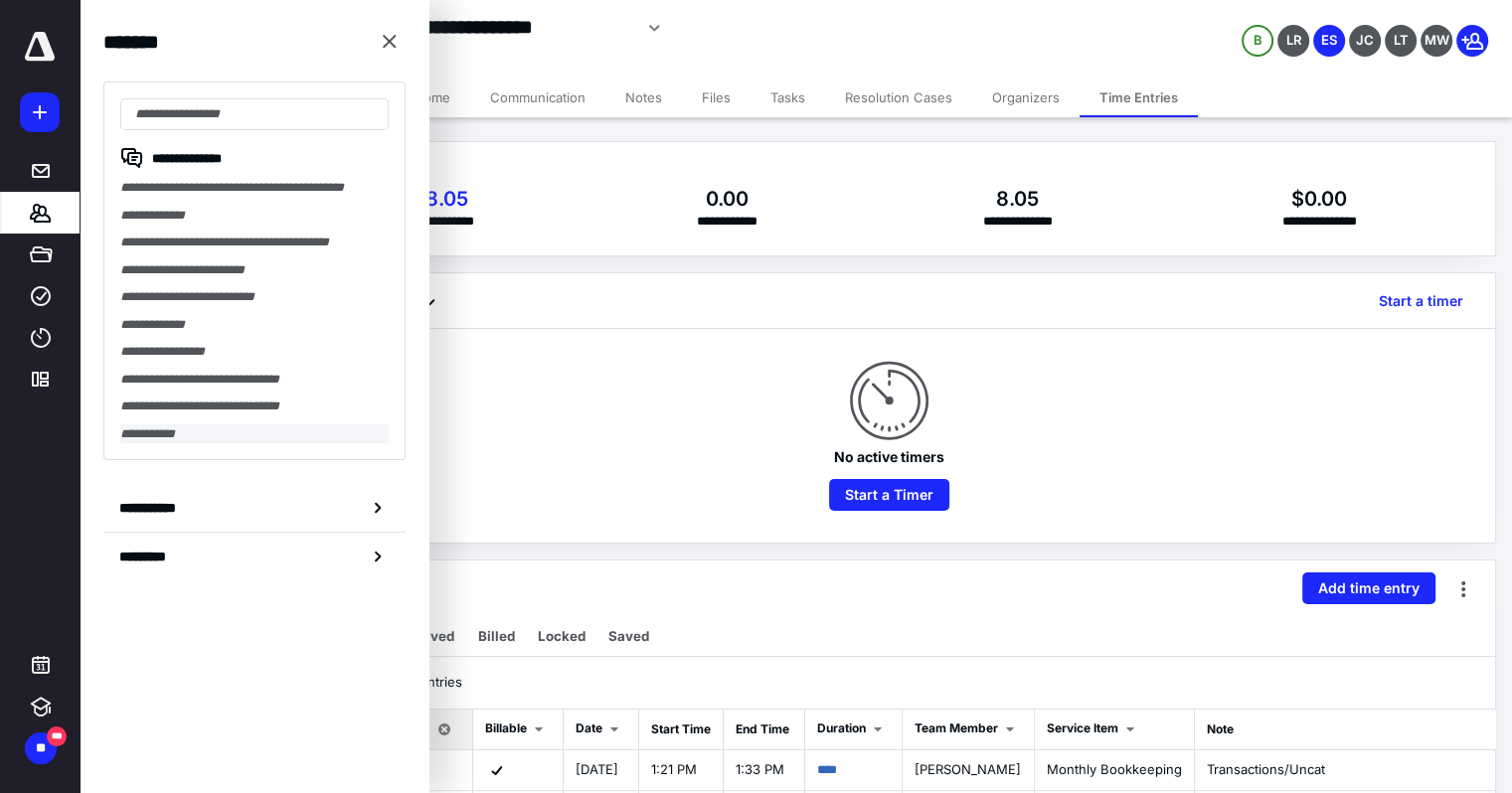 click on "**********" at bounding box center [254, 434] 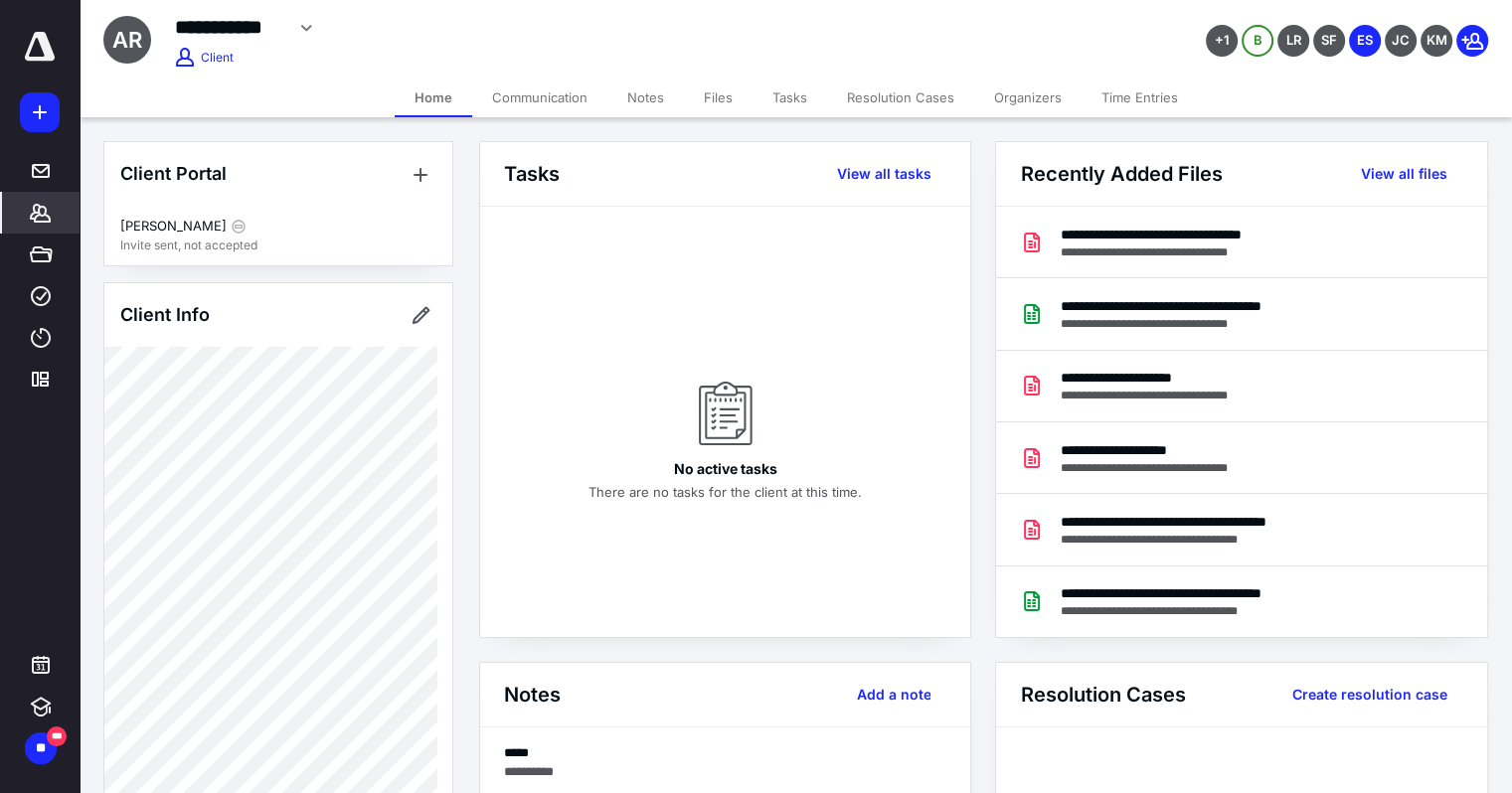click on "Time Entries" at bounding box center [1139, 97] 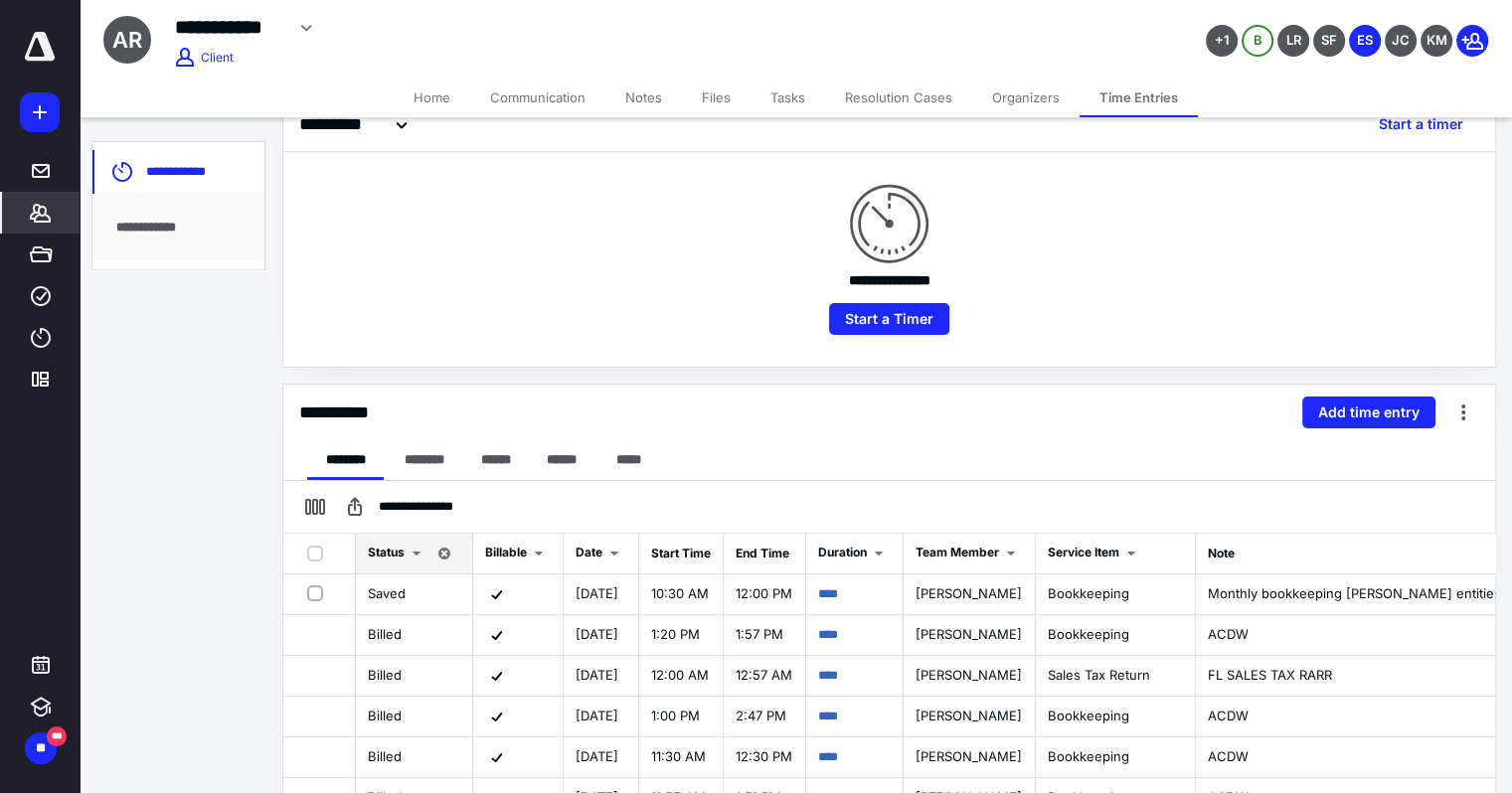 scroll, scrollTop: 0, scrollLeft: 0, axis: both 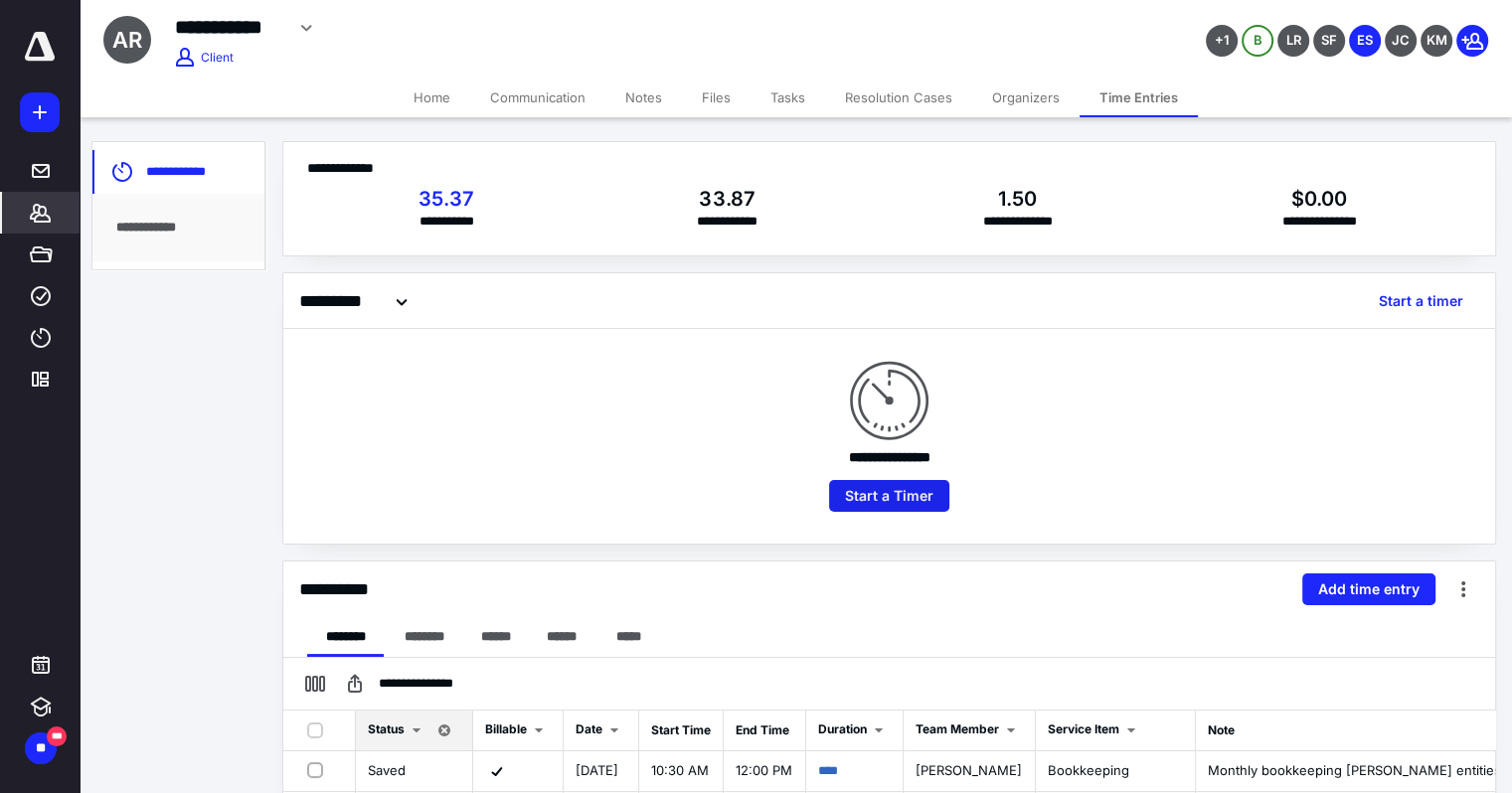 click on "Start a Timer" at bounding box center (889, 496) 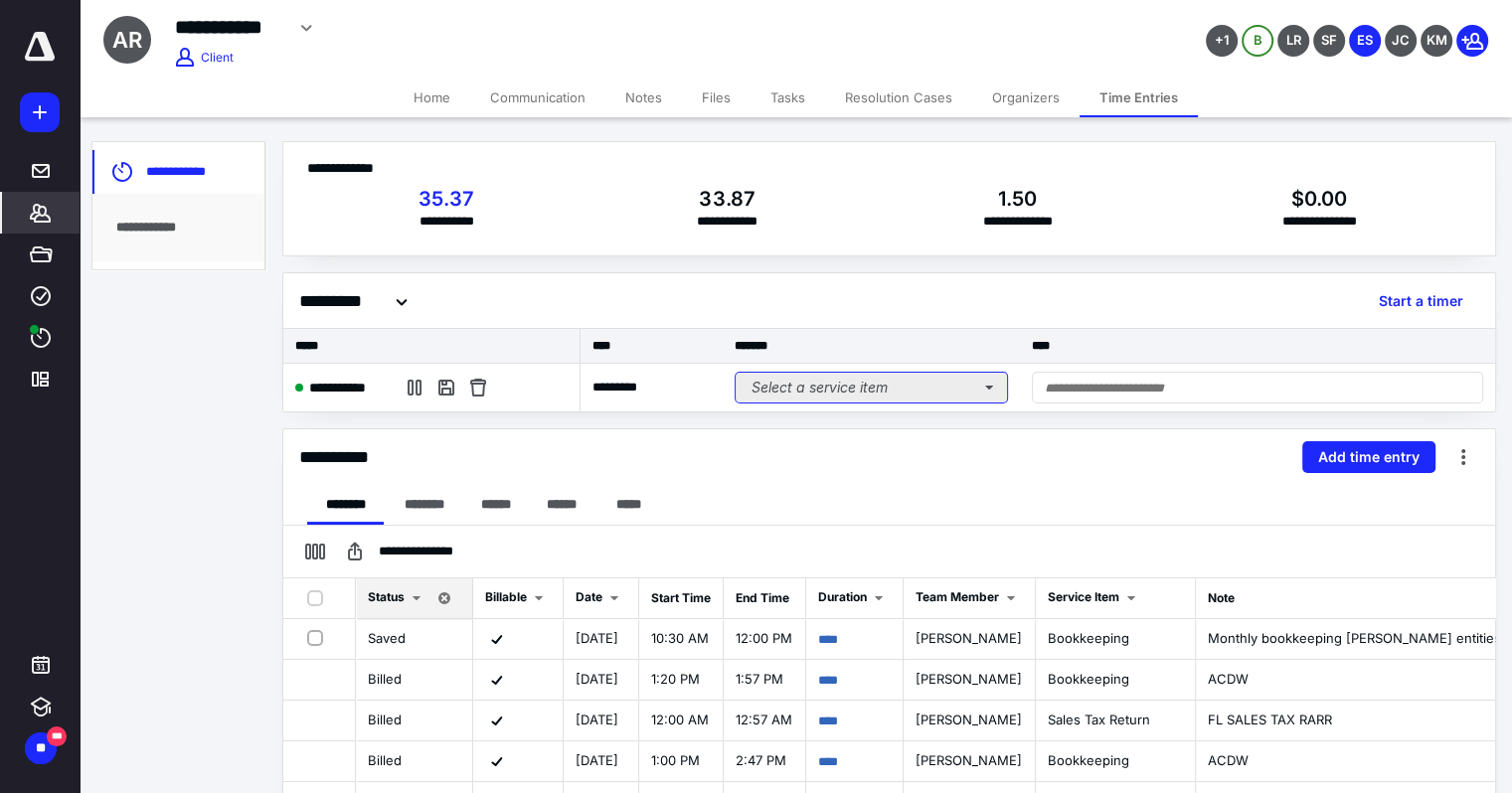click on "Select a service item" at bounding box center [871, 388] 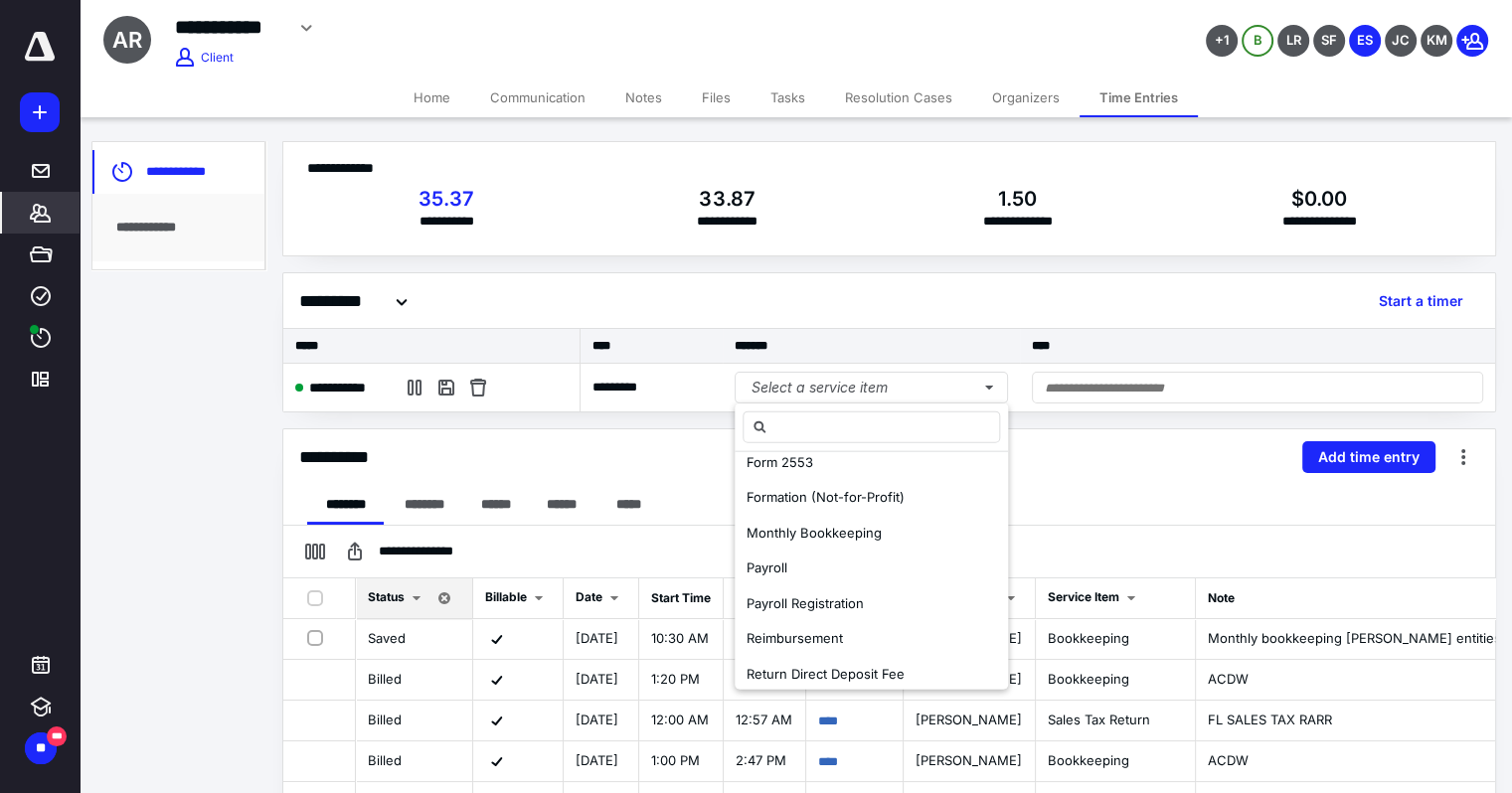 scroll, scrollTop: 616, scrollLeft: 0, axis: vertical 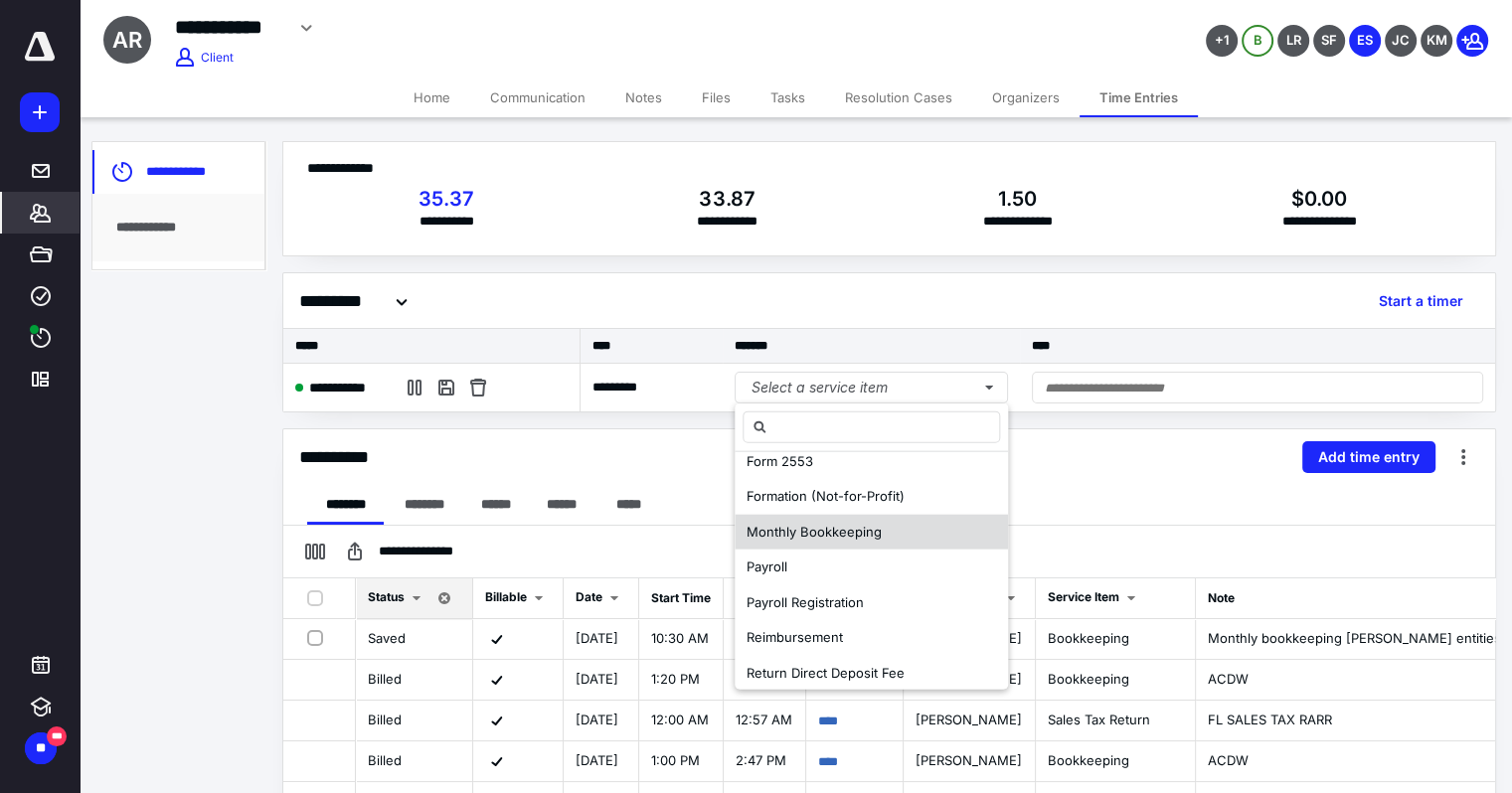 click on "Monthly Bookkeeping" at bounding box center (814, 531) 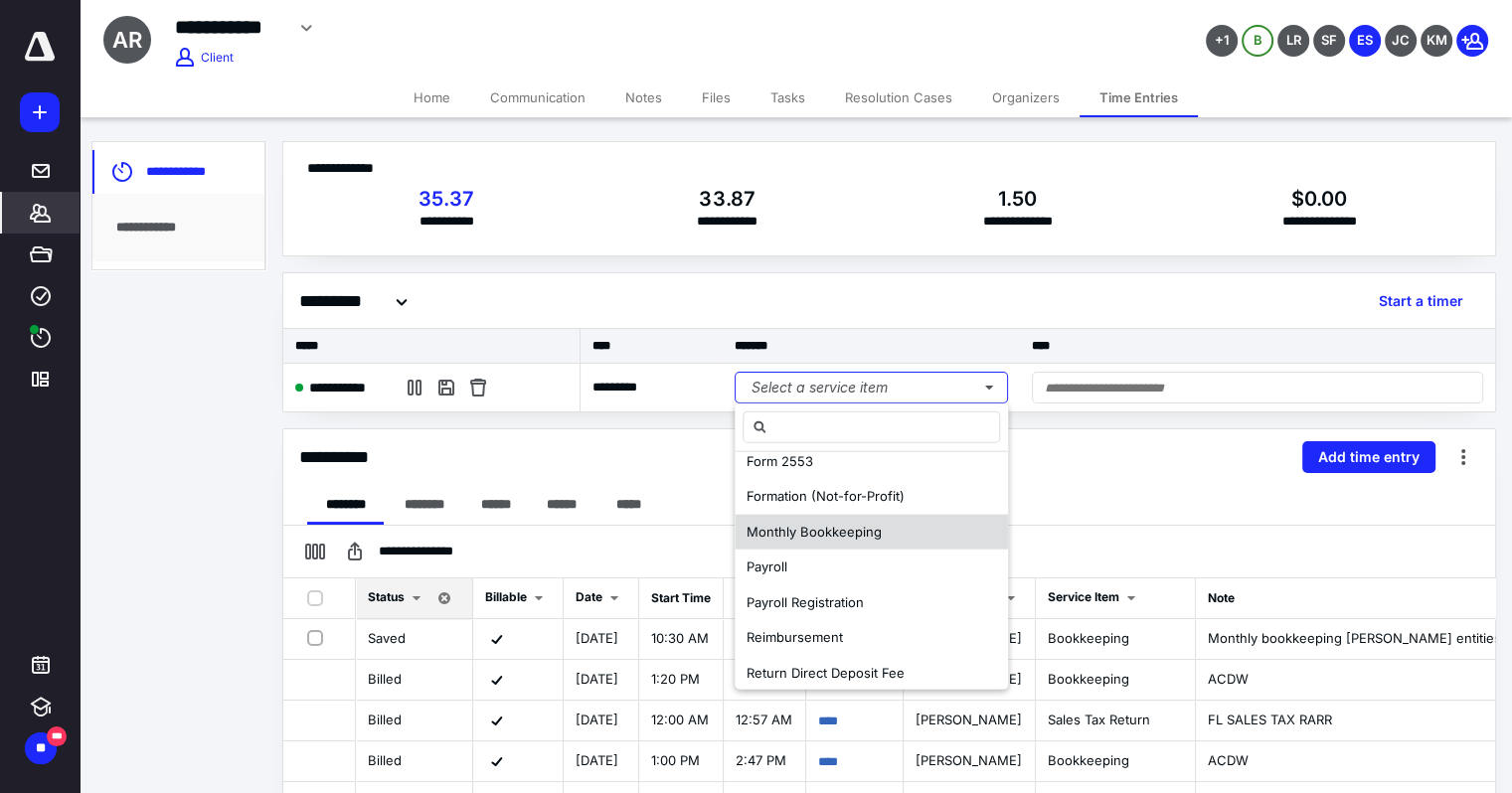 scroll, scrollTop: 0, scrollLeft: 0, axis: both 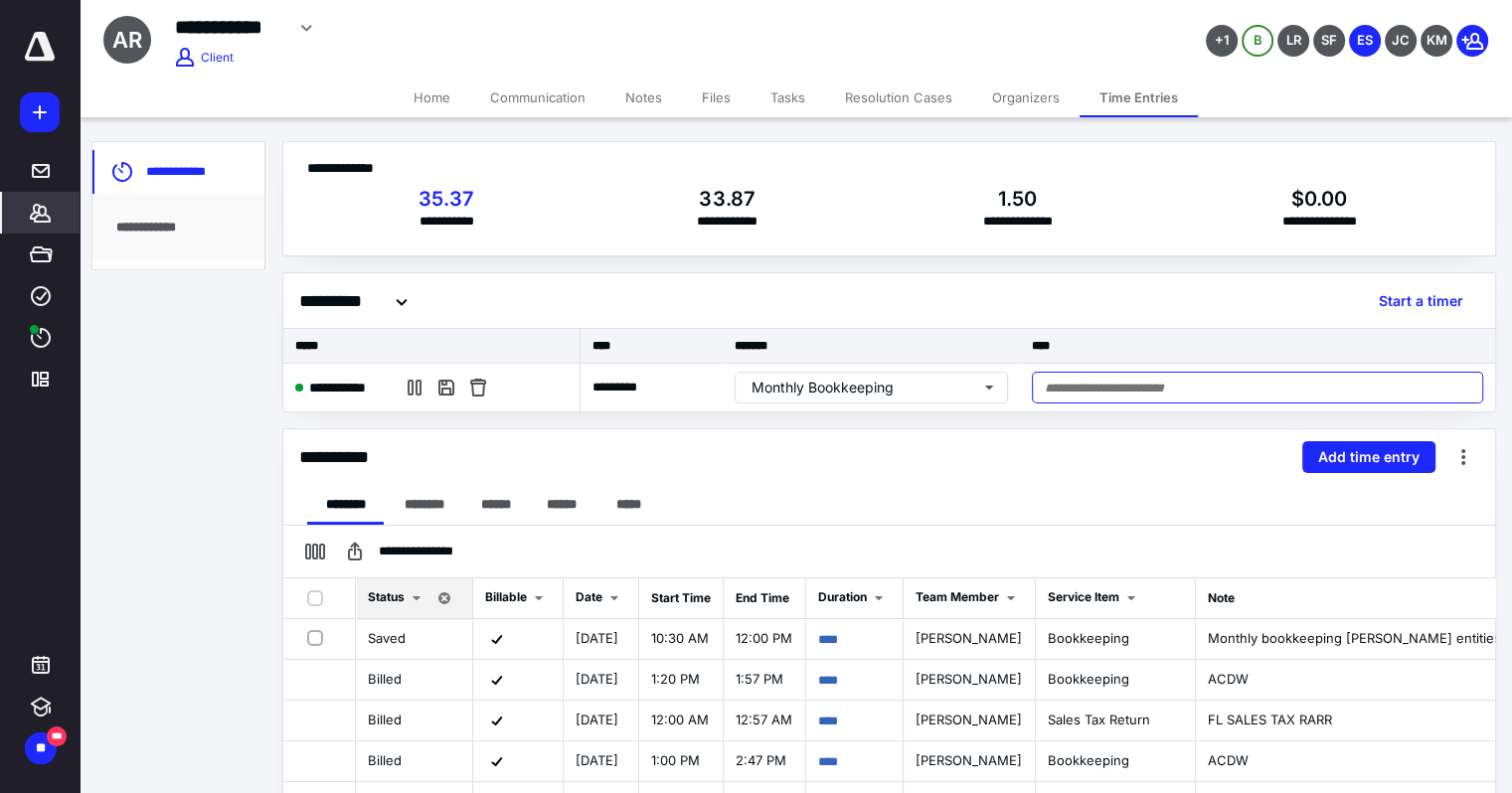 click at bounding box center [1258, 388] 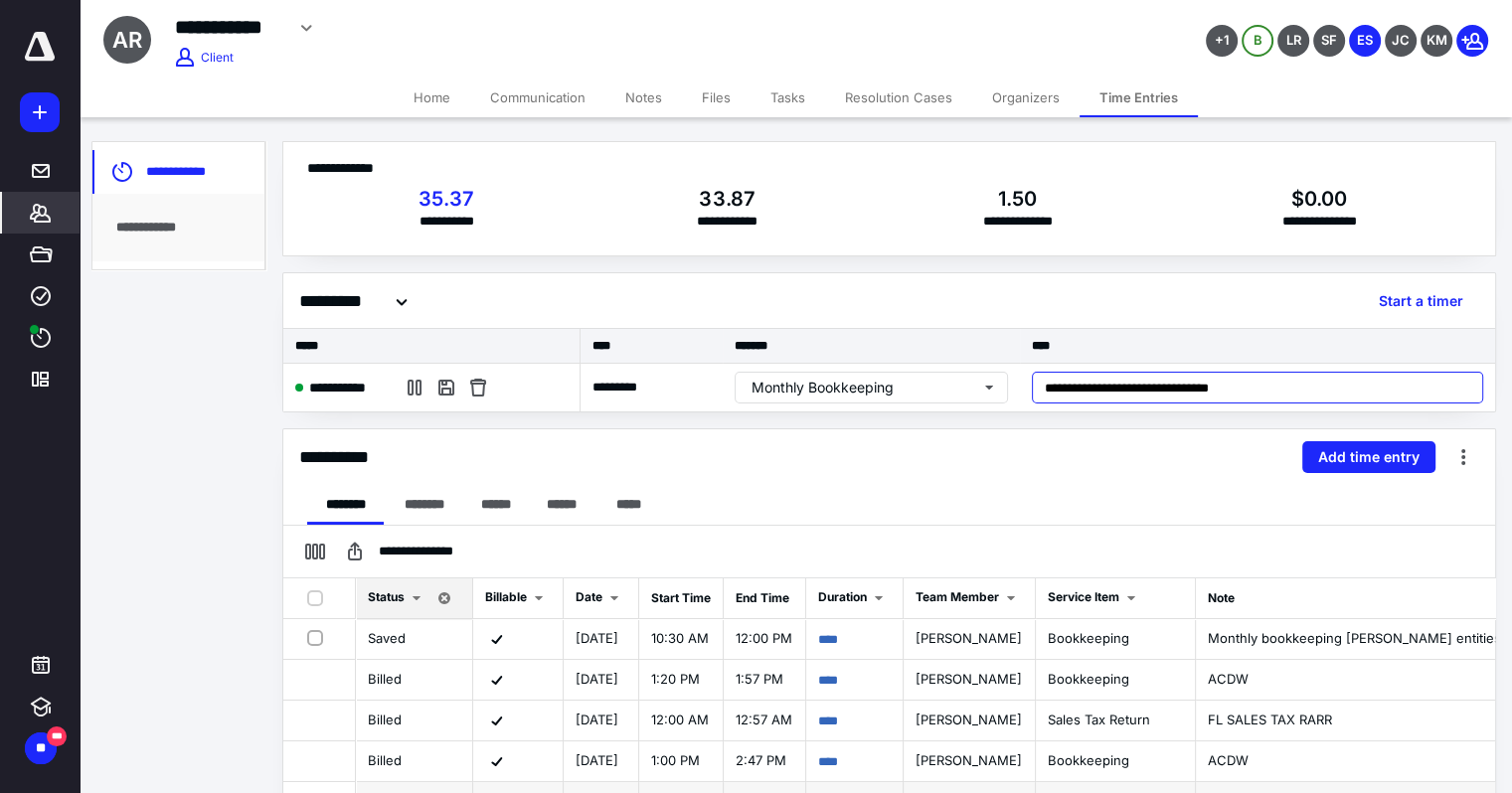 type on "**********" 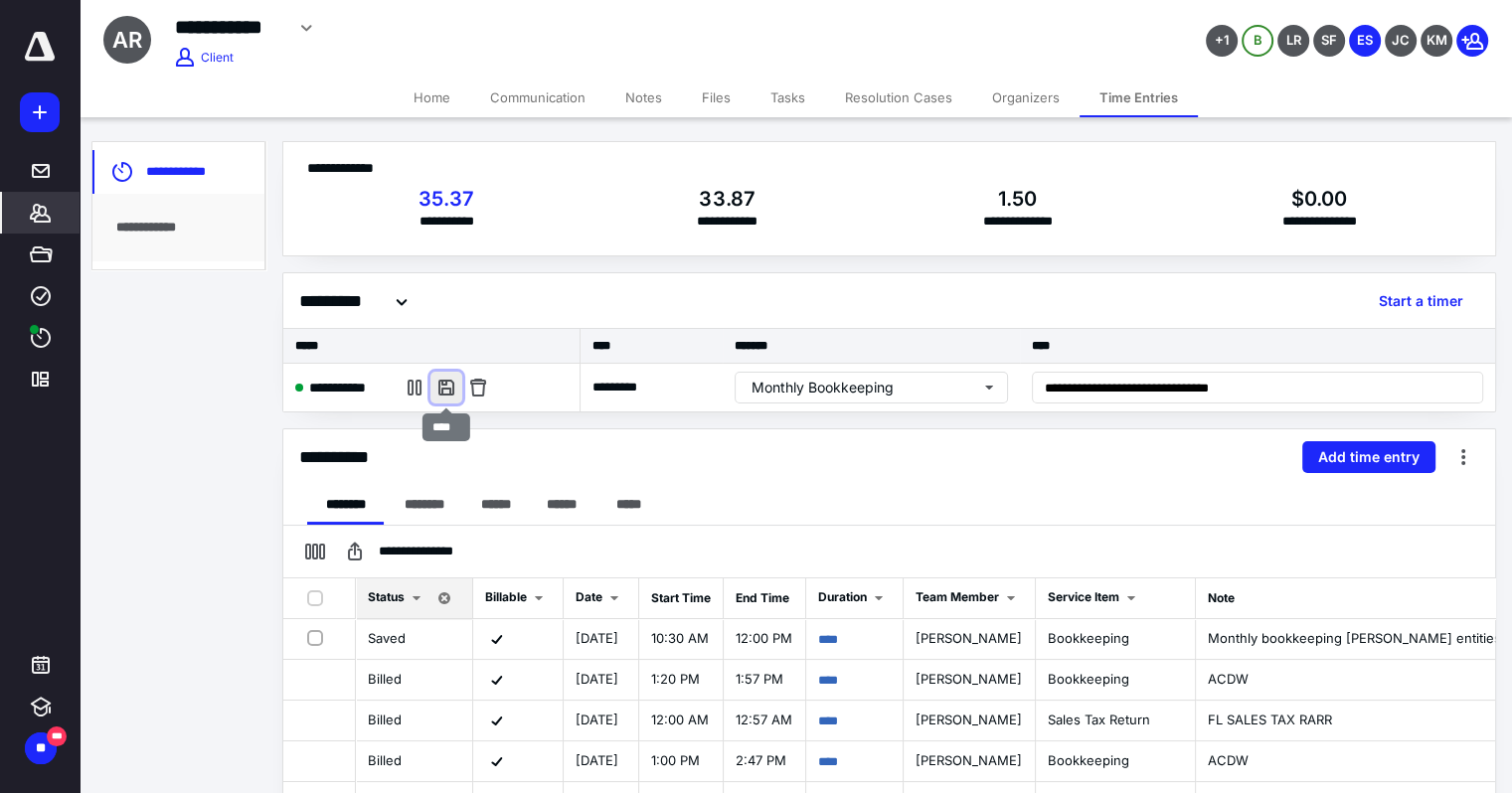 click at bounding box center (446, 388) 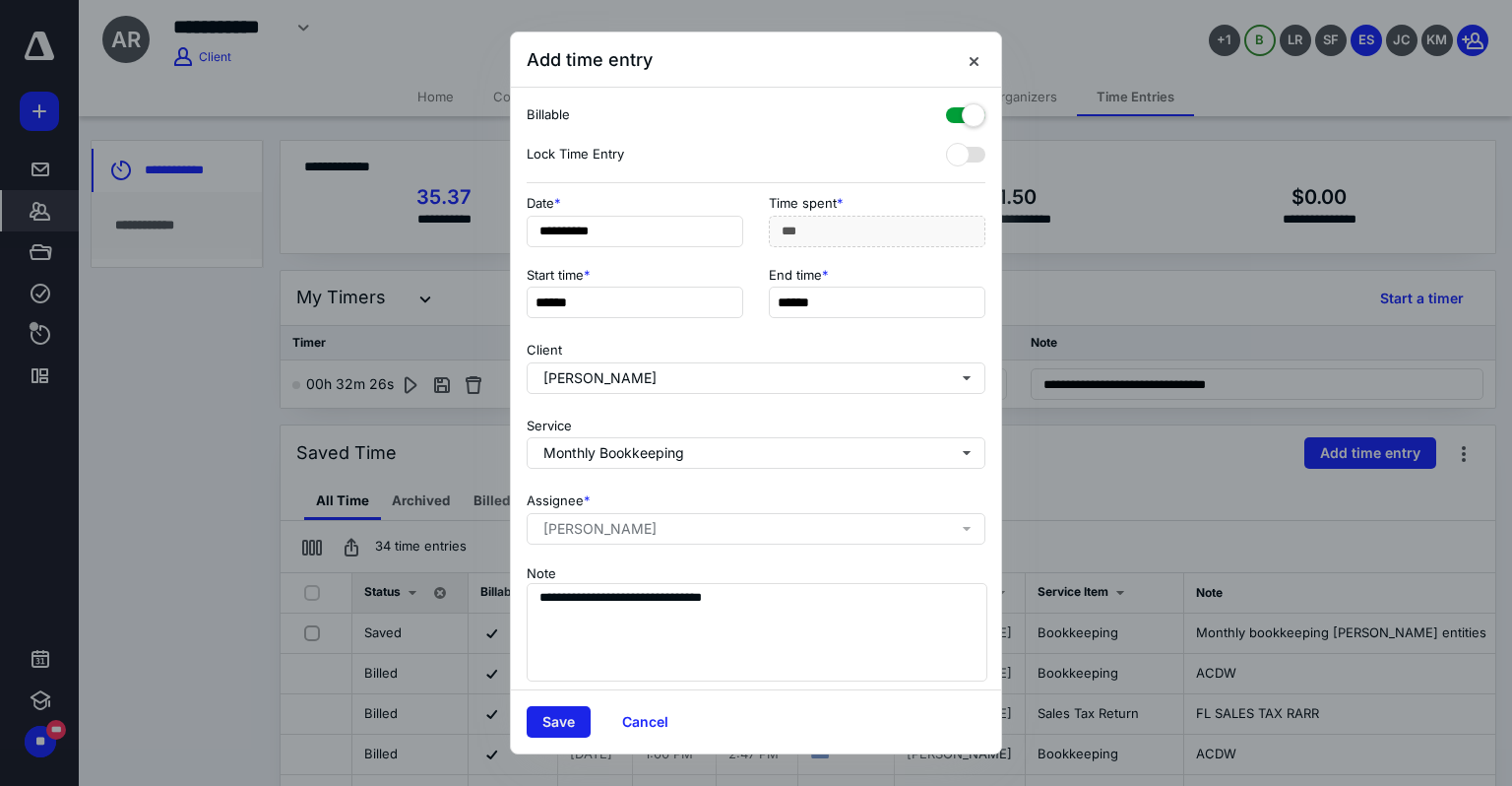 click on "Save" at bounding box center (558, 722) 